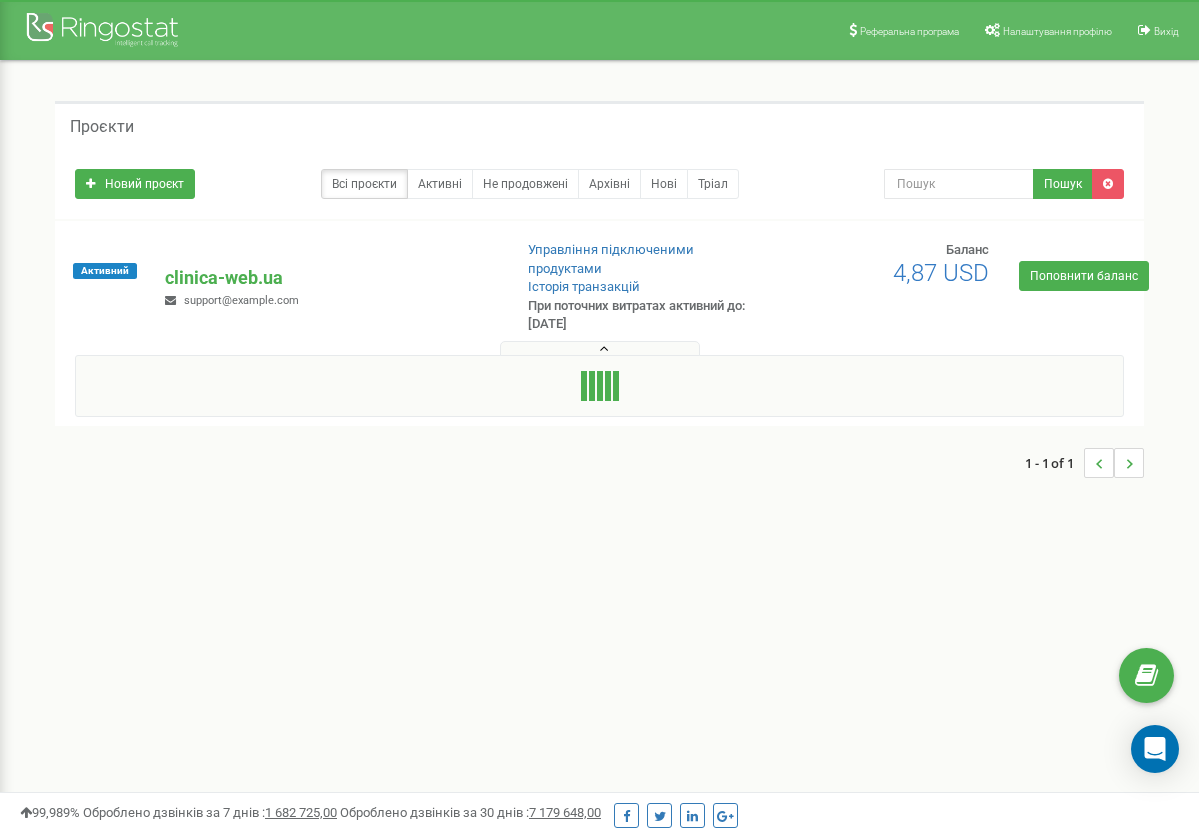 scroll, scrollTop: 0, scrollLeft: 0, axis: both 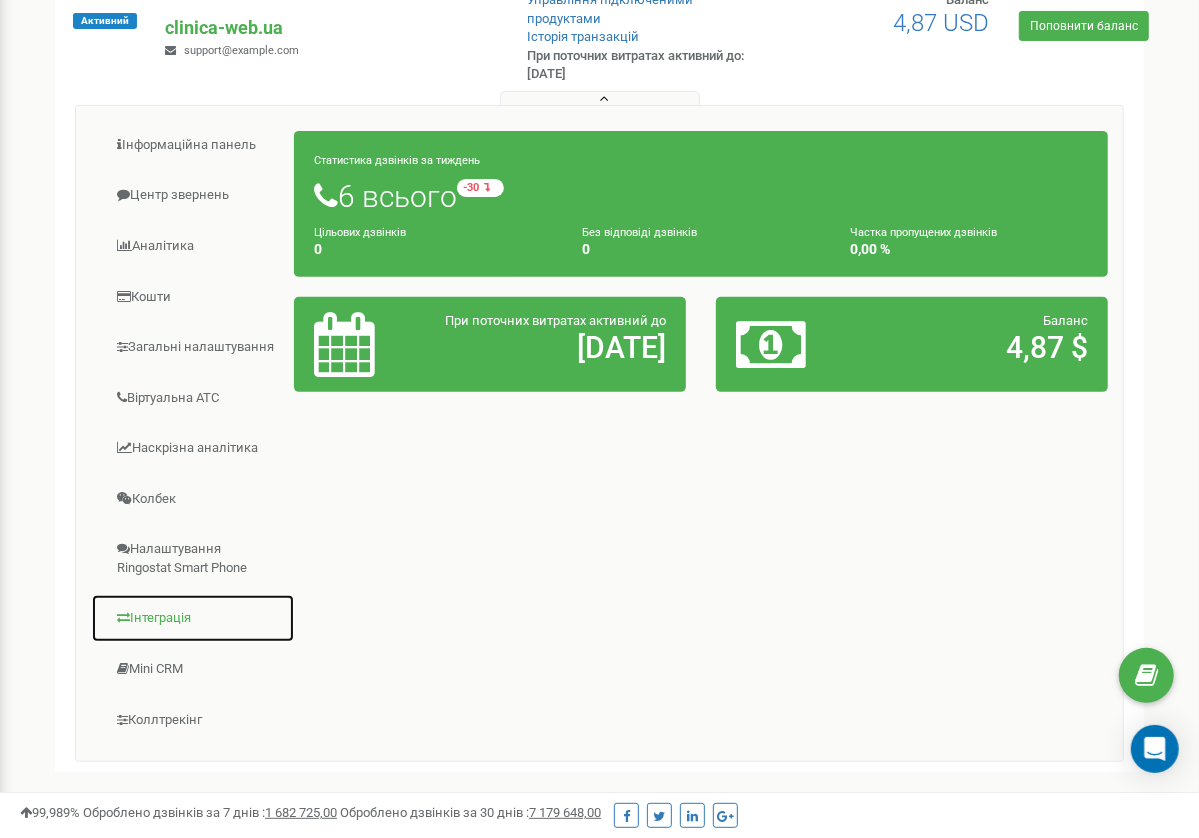 click on "Інтеграція" at bounding box center [193, 618] 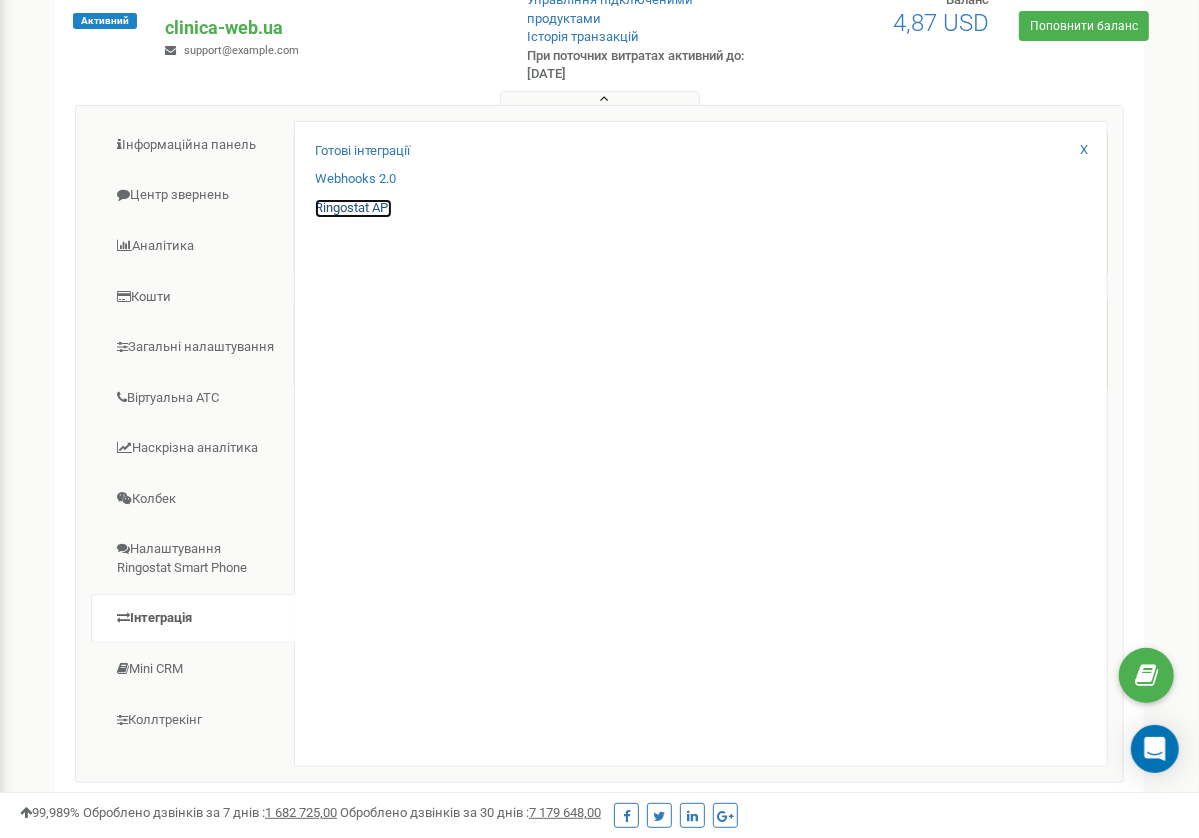 click on "Ringostat API" at bounding box center (353, 208) 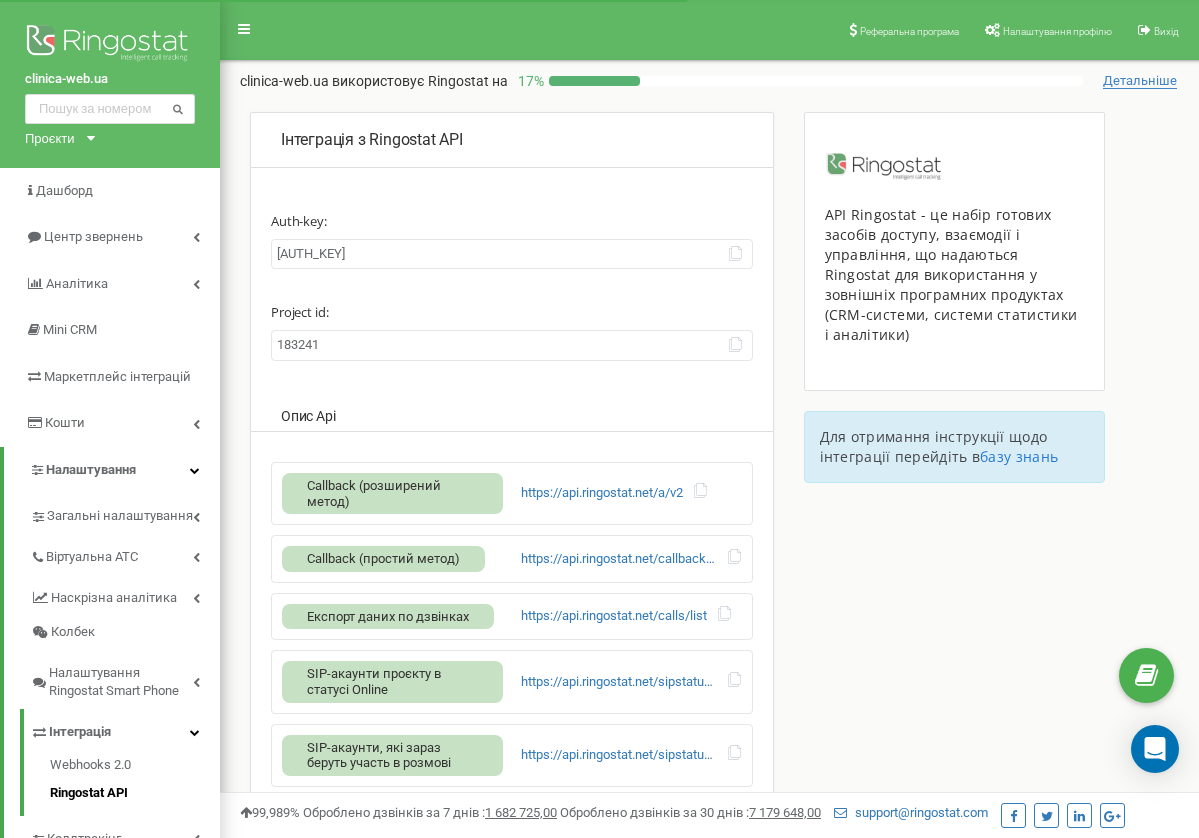 scroll, scrollTop: 0, scrollLeft: 0, axis: both 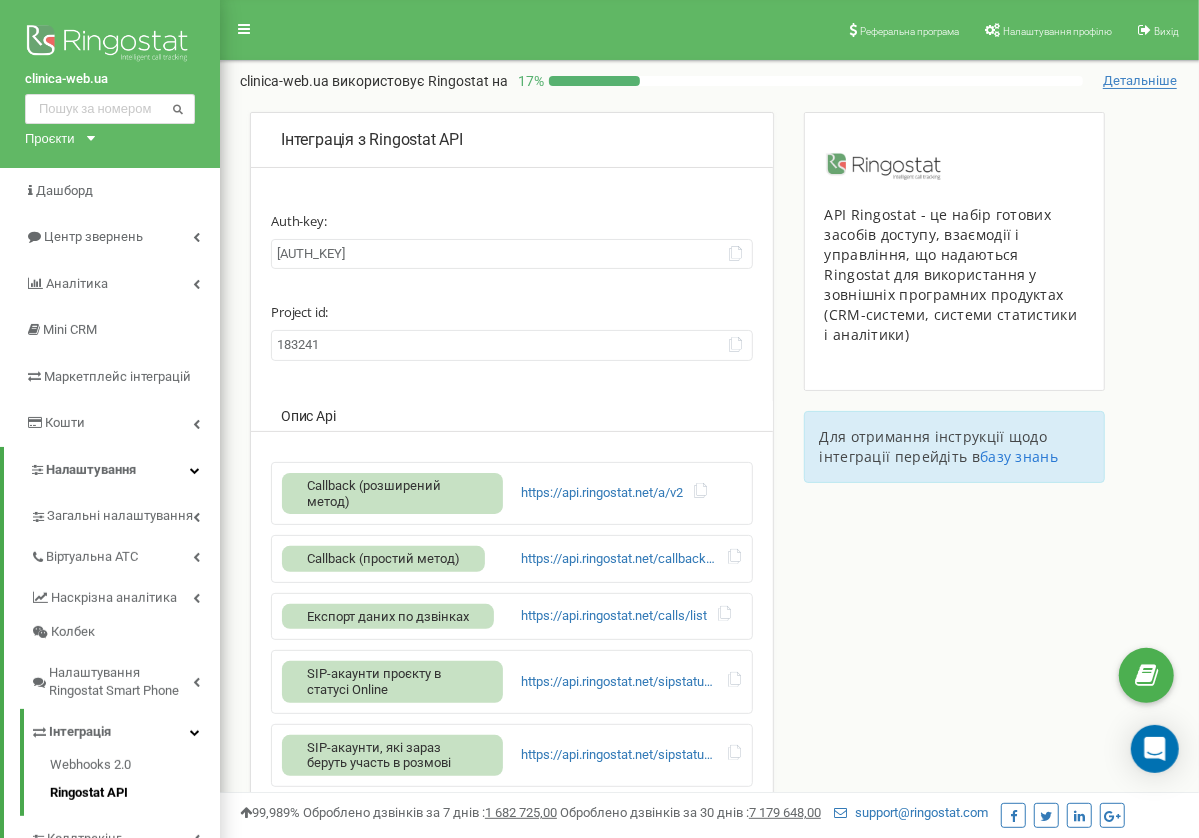 click on "183241" at bounding box center [512, 345] 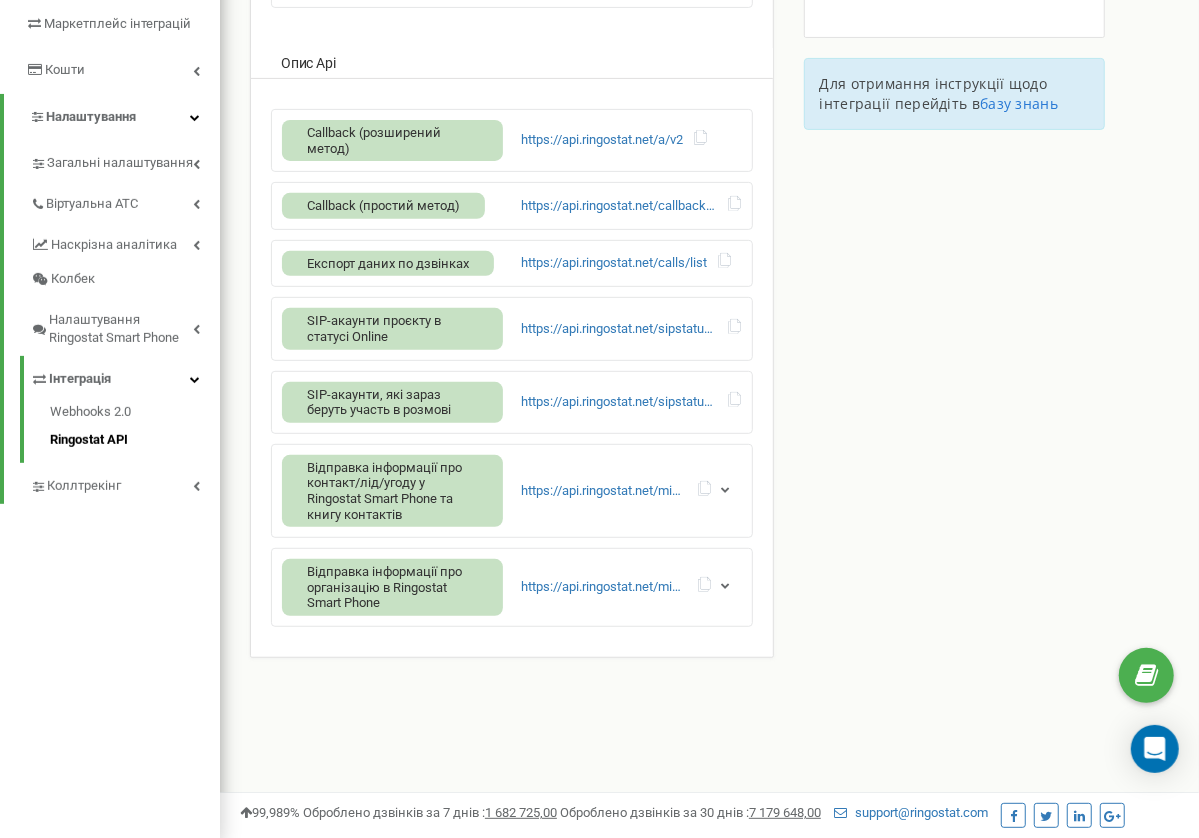 scroll, scrollTop: 0, scrollLeft: 0, axis: both 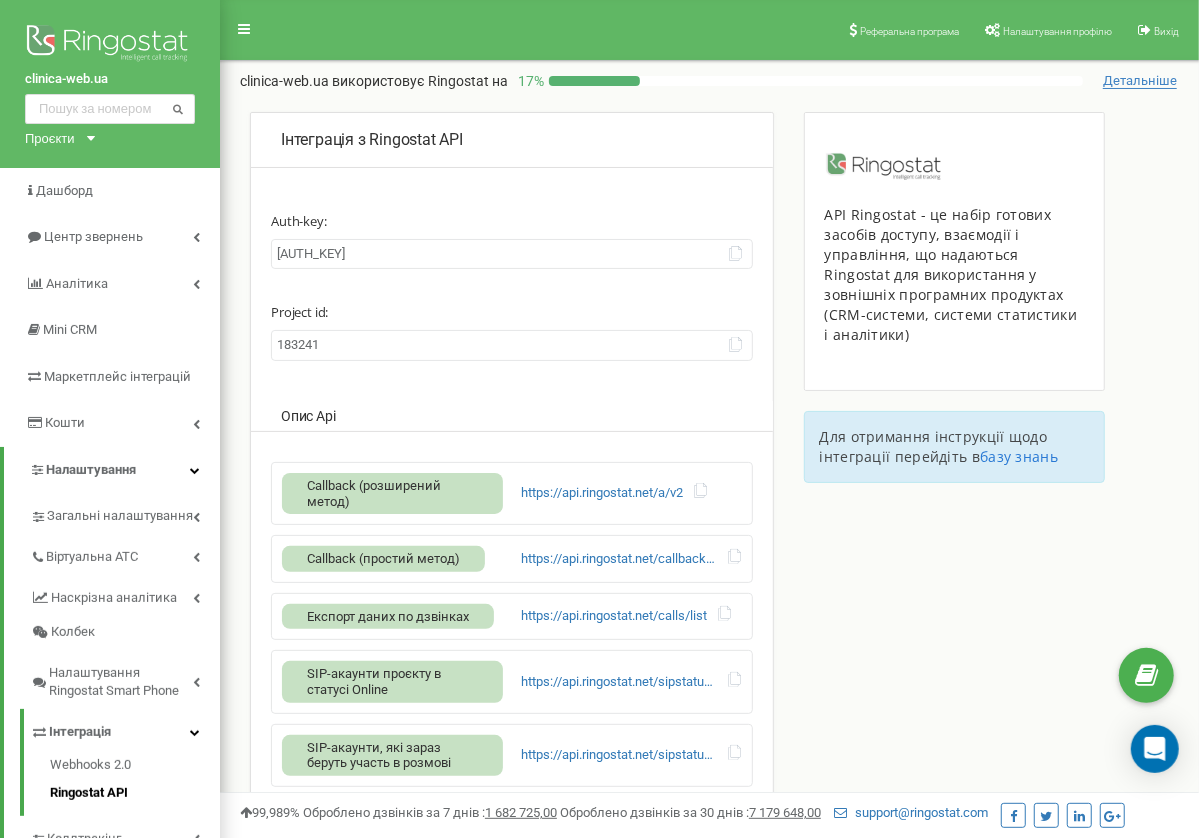 click on "Реферальна програма
Налаштування профілю
Вихід
clinica-web.ua   використовує Ringostat на  17 % Детальніше
Виявлено проблеми з ключем авторизації в   Ringostat API
На даний момент інтеграція не працює.
Будь ласка, активуйте інтеграцію повторно для відновлення роботи." at bounding box center [709, 600] 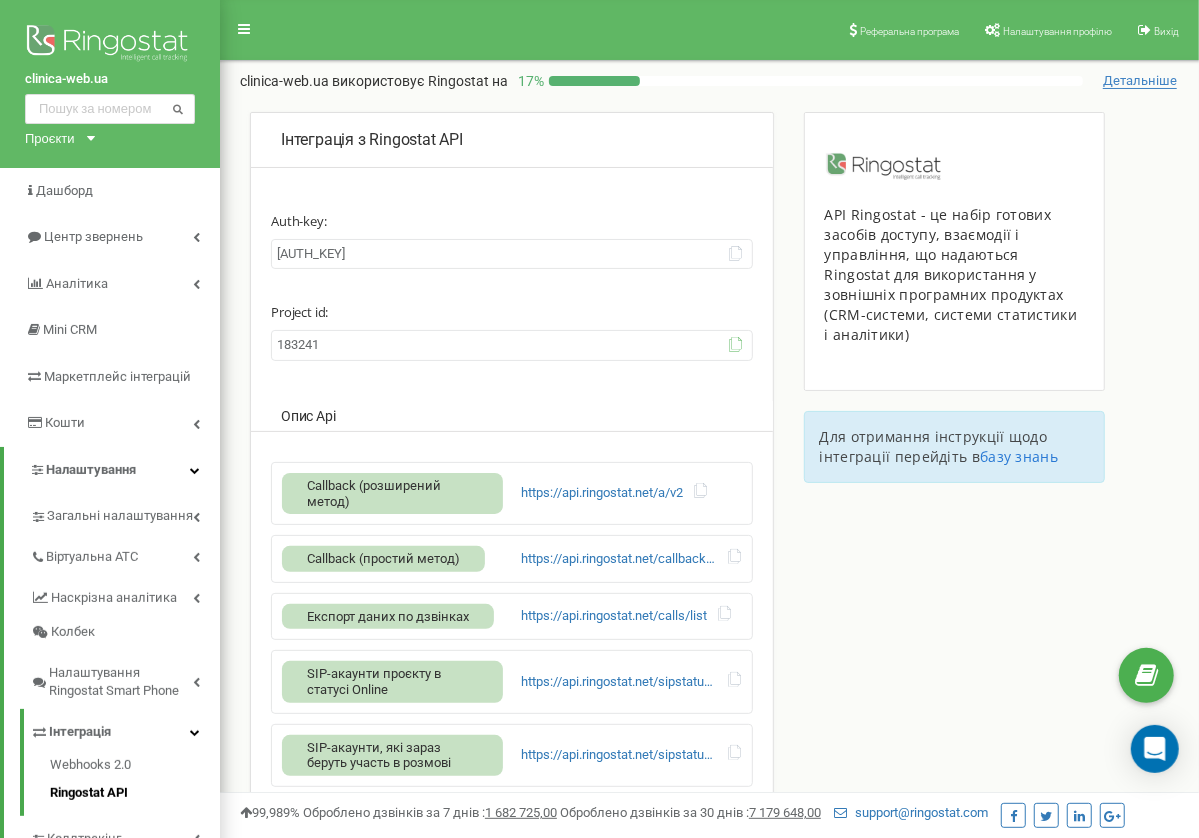 click 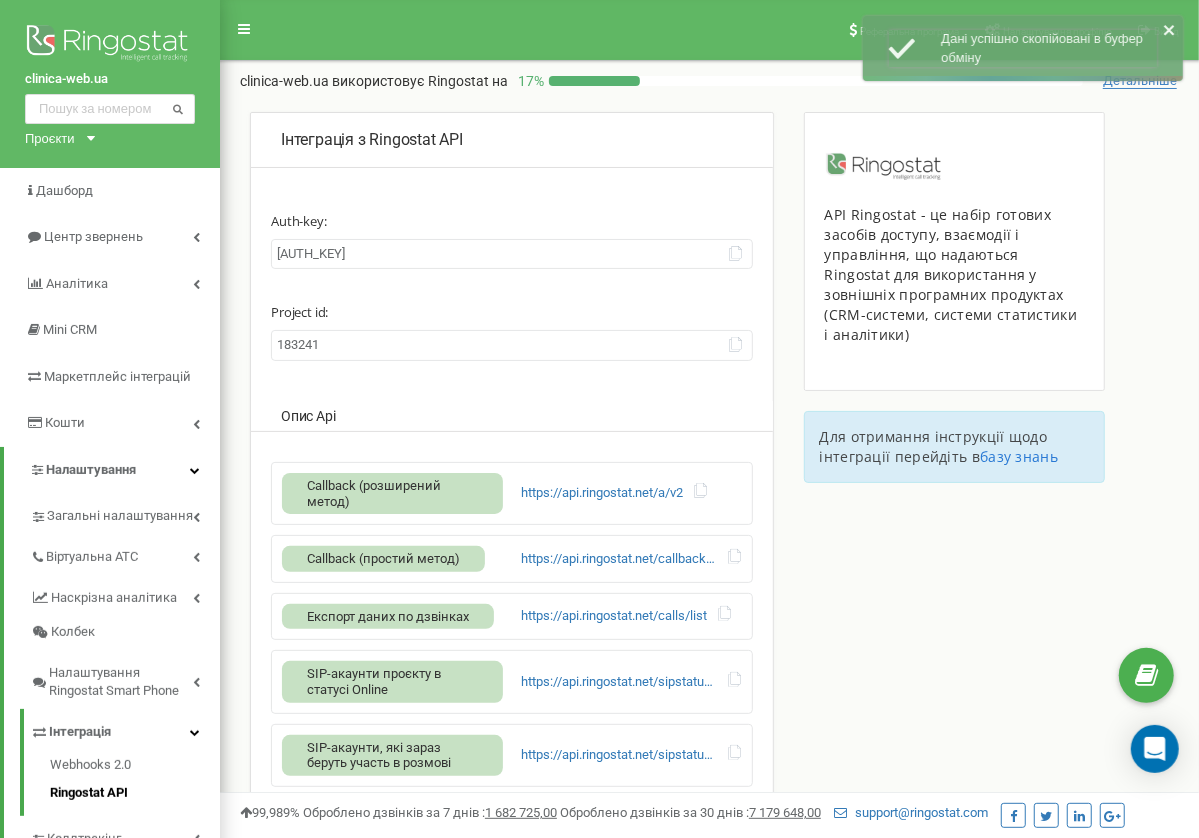 drag, startPoint x: 1166, startPoint y: 31, endPoint x: 1104, endPoint y: 44, distance: 63.348244 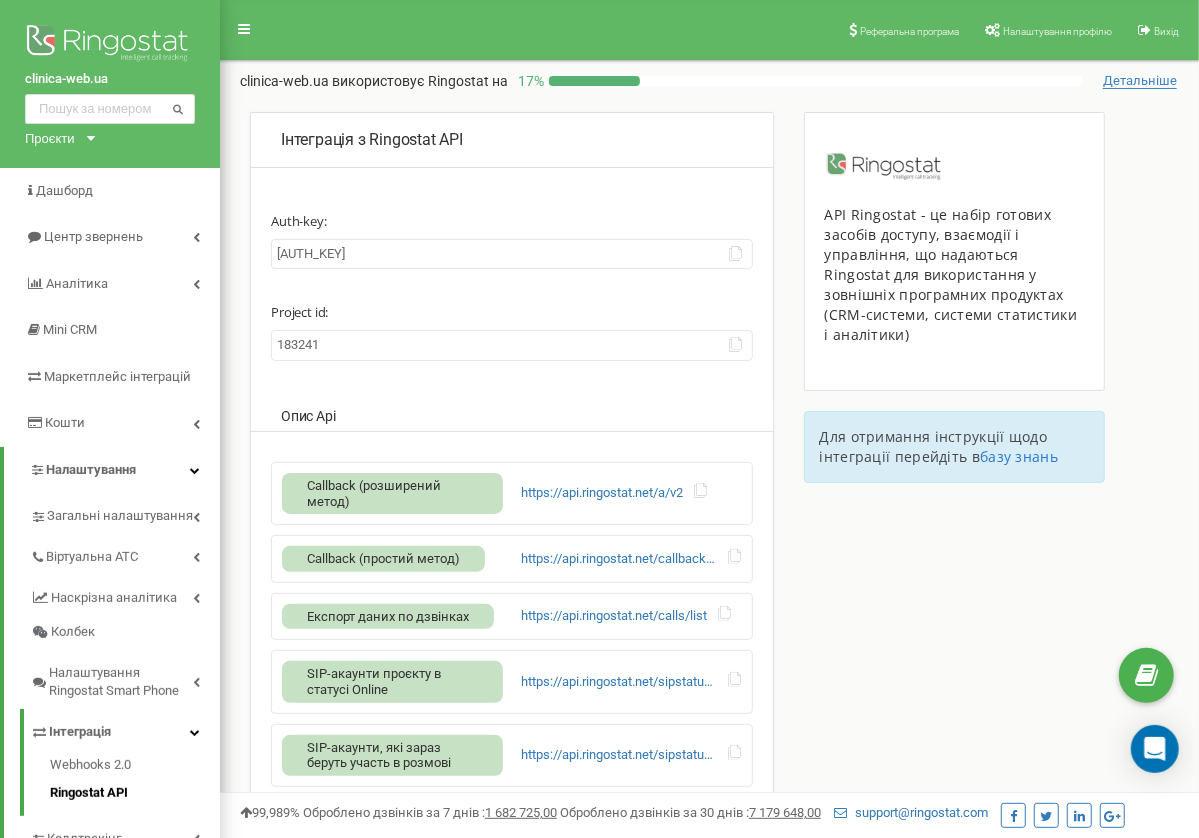 click on "Реферальна програма
Налаштування профілю
Вихід
clinica-web.ua   використовує Ringostat на  17 % Детальніше
Виявлено проблеми з ключем авторизації в   Ringostat API
На даний момент інтеграція не працює.
Будь ласка, активуйте інтеграцію повторно для відновлення роботи." at bounding box center (709, 600) 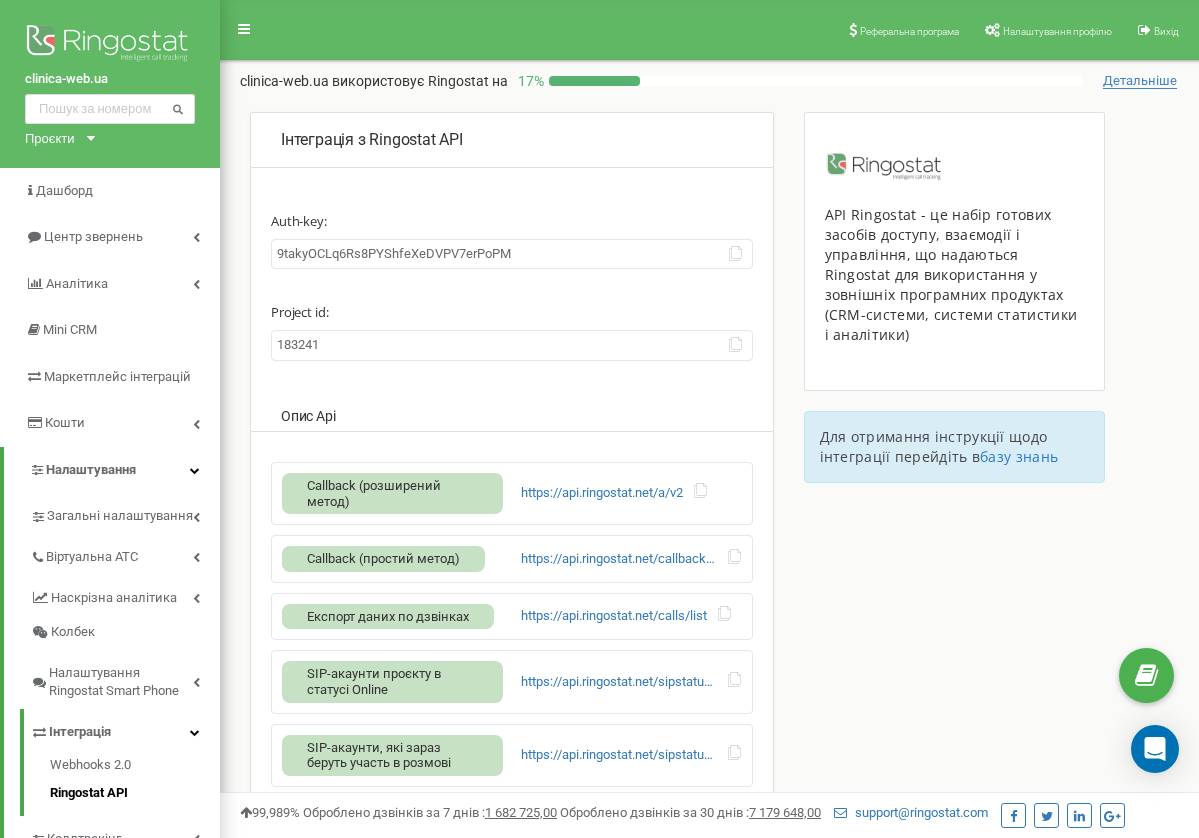 scroll, scrollTop: 0, scrollLeft: 0, axis: both 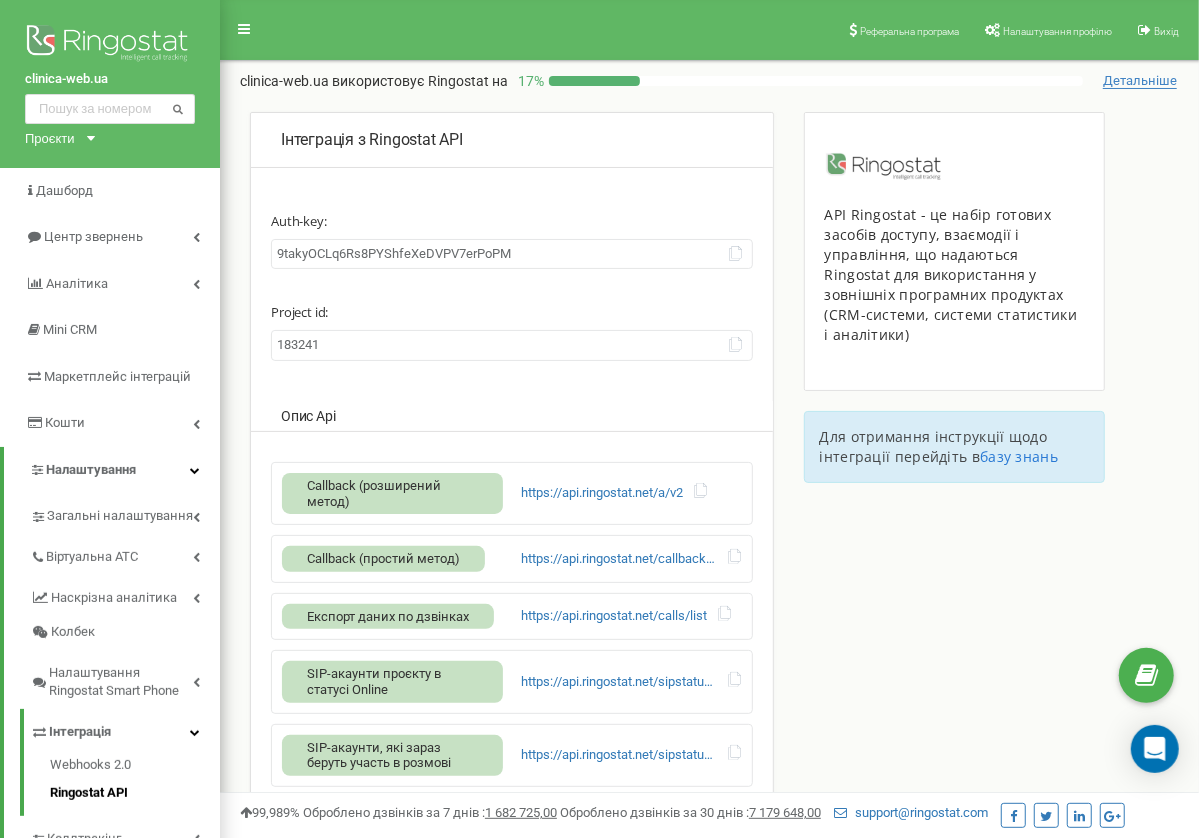 click on "clinica-web.ua   використовує Ringostat на  17 %" at bounding box center (661, 81) 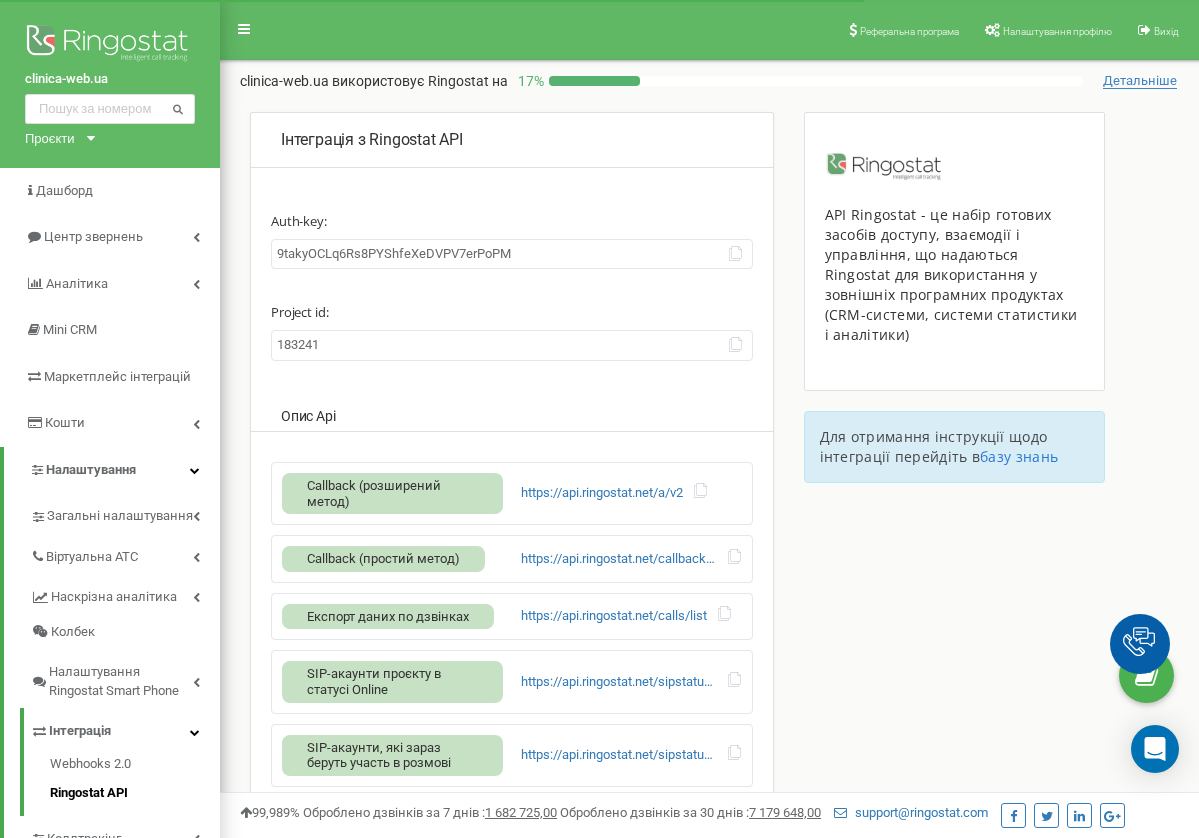 scroll, scrollTop: 0, scrollLeft: 0, axis: both 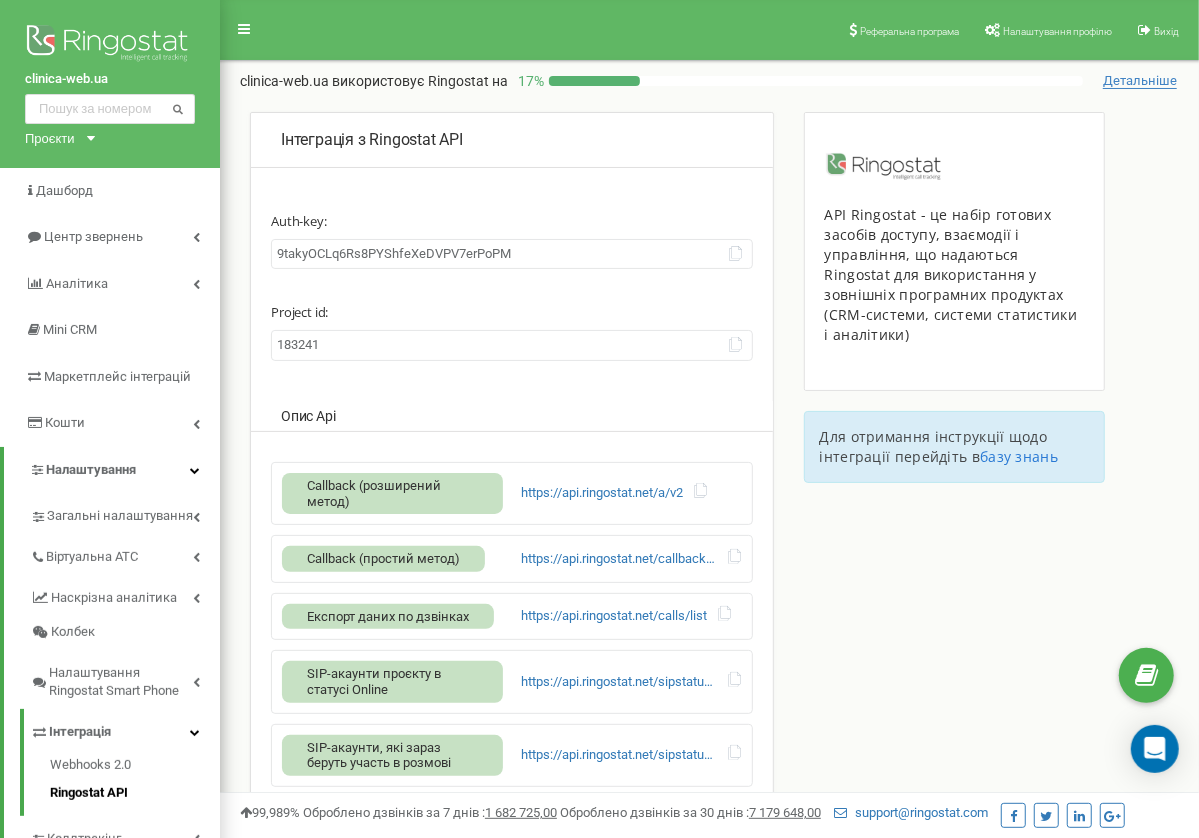 click on "Інтеграція з Ringostat API
Auth-key: [AUTH_KEY] Project id: [PROJECT_ID] Опис Api Callback (розширений метод) https://api.ringostat.net/a/v2 Callback (простий метод) https://api.ringostat.net/callback/outward_call Експорт даних по дзвінках https://api.ringostat.net/calls/list SIP-акаунти проєкту в статусі Online https://api.ringostat.net/sipstatus/online SIP-акаунти, які зараз беруть участь в розмові https://api.ringostat.net/sipstatus/speaking Відправка інформації про контакт/лід/угоду у Ringostat Smart Phone та книгу контактів https://api.ringostat.net/minicrm/contacts/sync" at bounding box center (512, 591) 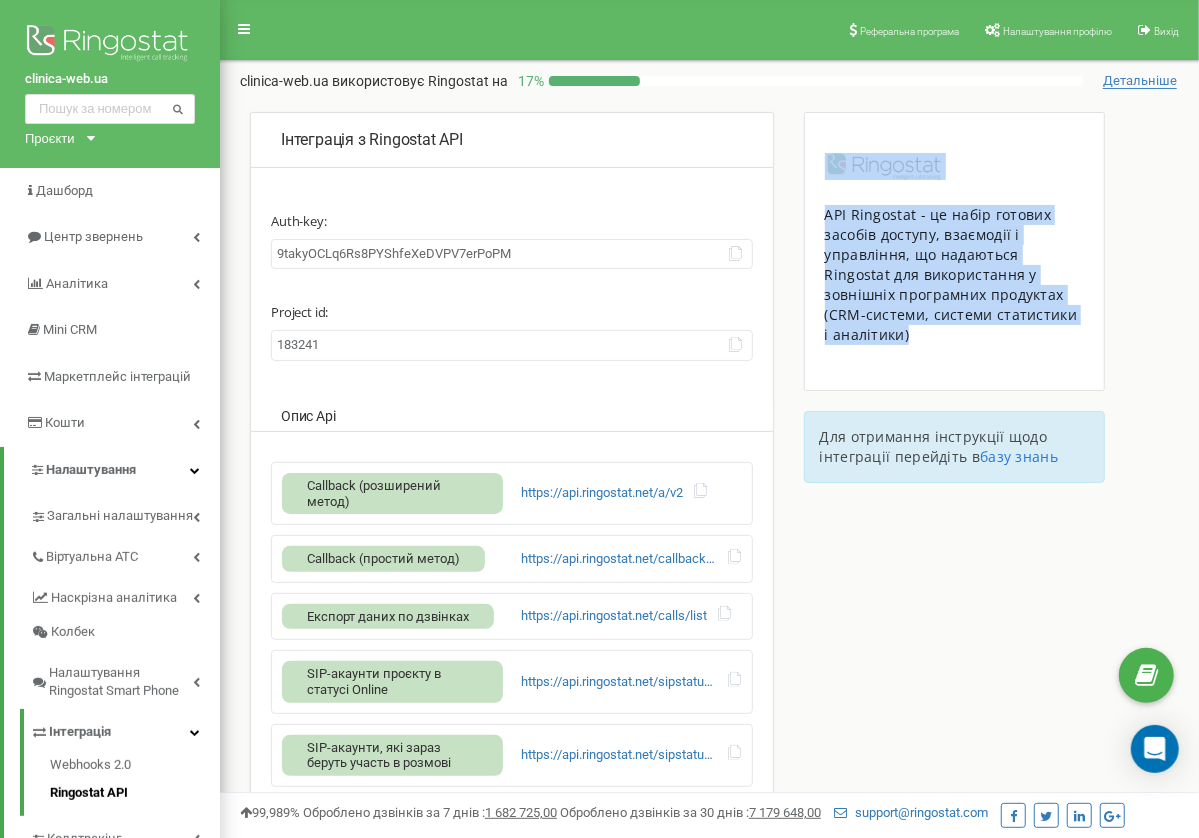 drag, startPoint x: 816, startPoint y: 148, endPoint x: 1021, endPoint y: 361, distance: 295.62476 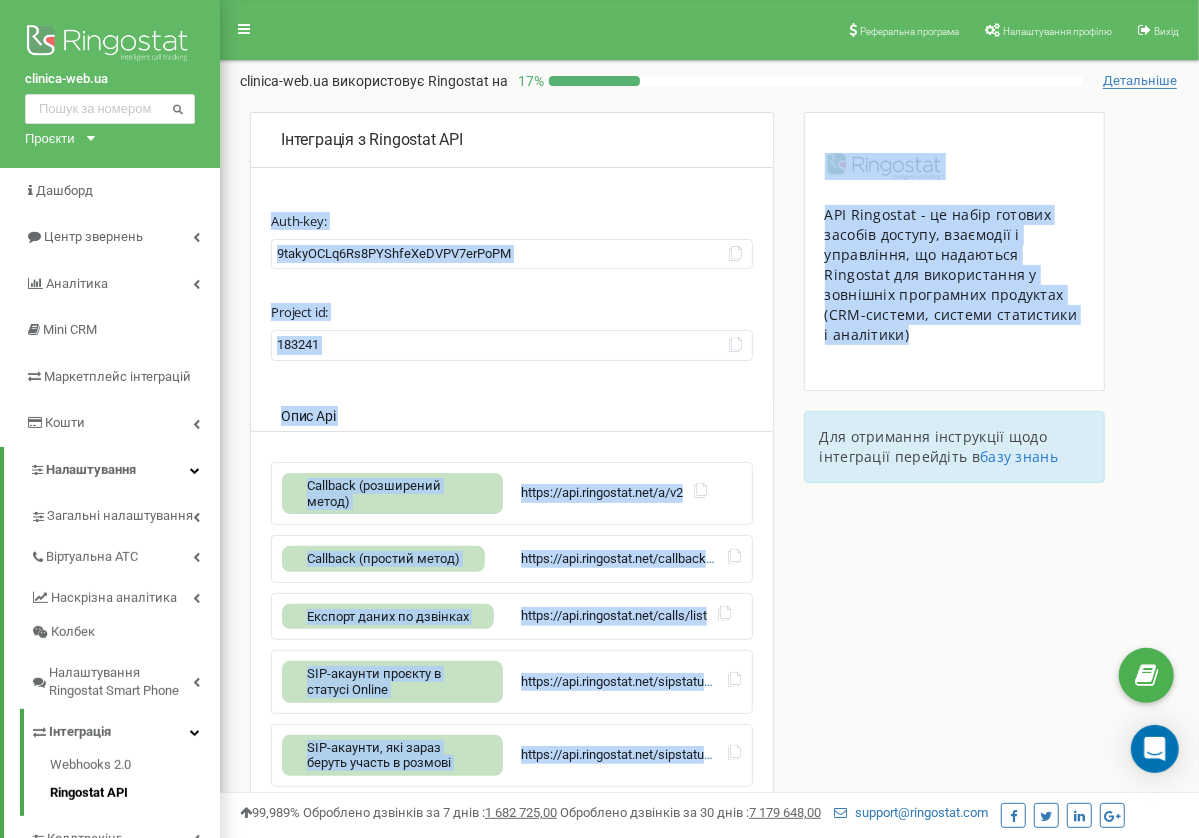 drag, startPoint x: 1045, startPoint y: 357, endPoint x: 754, endPoint y: 124, distance: 372.7868 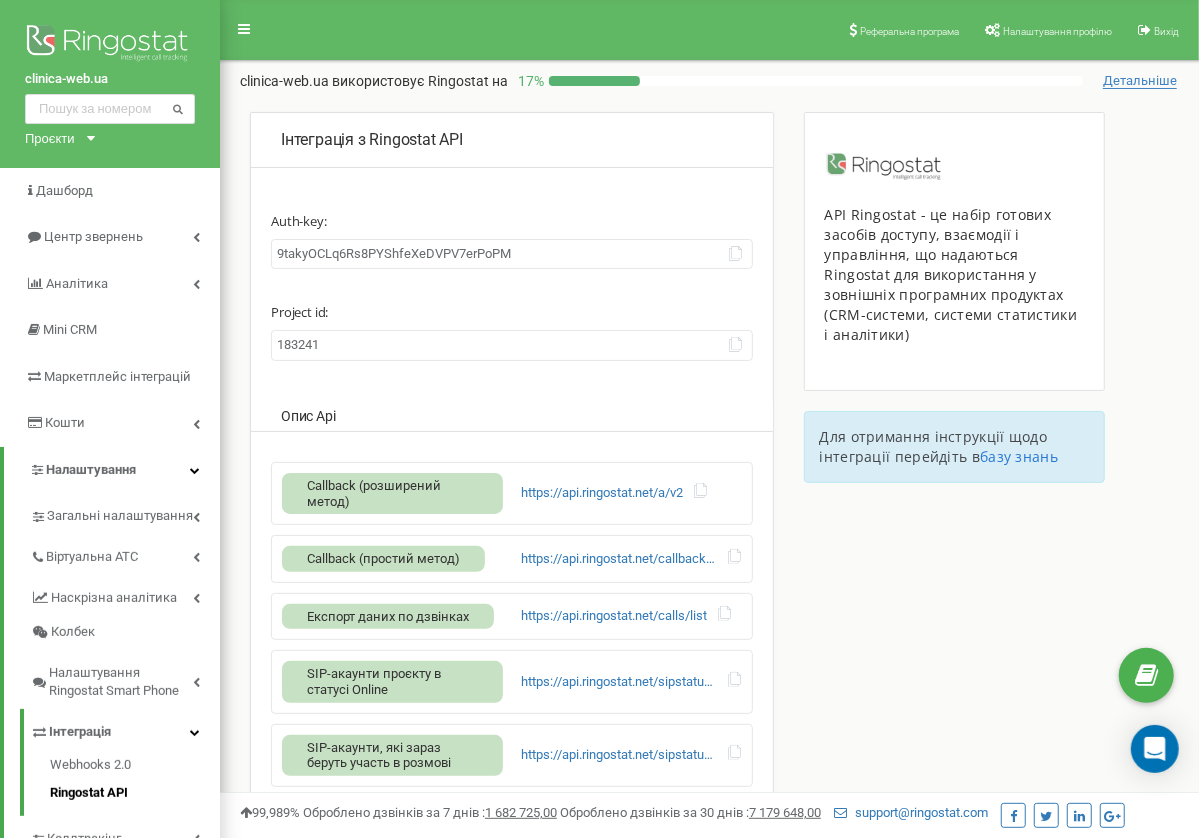 drag, startPoint x: 754, startPoint y: 124, endPoint x: 735, endPoint y: 79, distance: 48.8467 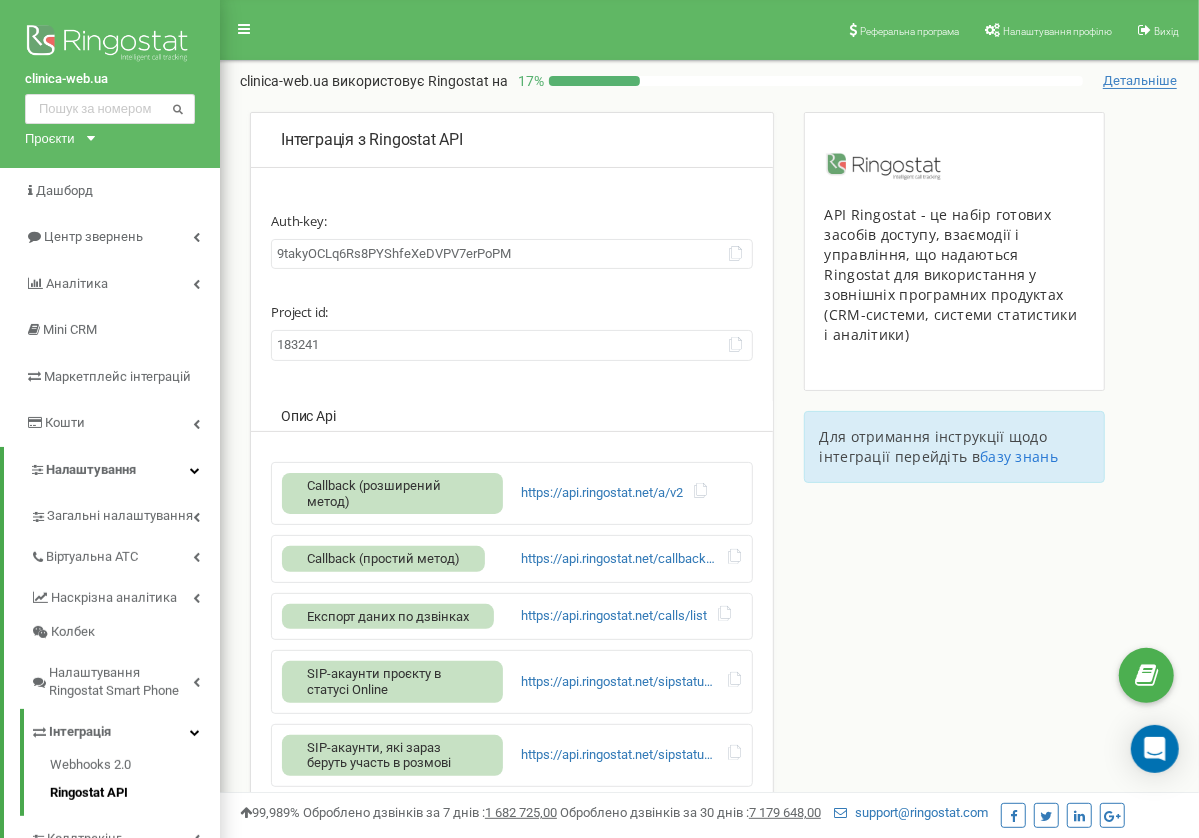 click on "Реферальна програма
Налаштування профілю
Вихід
clinica-web.ua   використовує Ringostat на  17 % Детальніше
Виявлено проблеми з ключем авторизації в   Ringostat API
На даний момент інтеграція не працює.
Будь ласка, активуйте інтеграцію повторно для відновлення роботи." at bounding box center (709, 600) 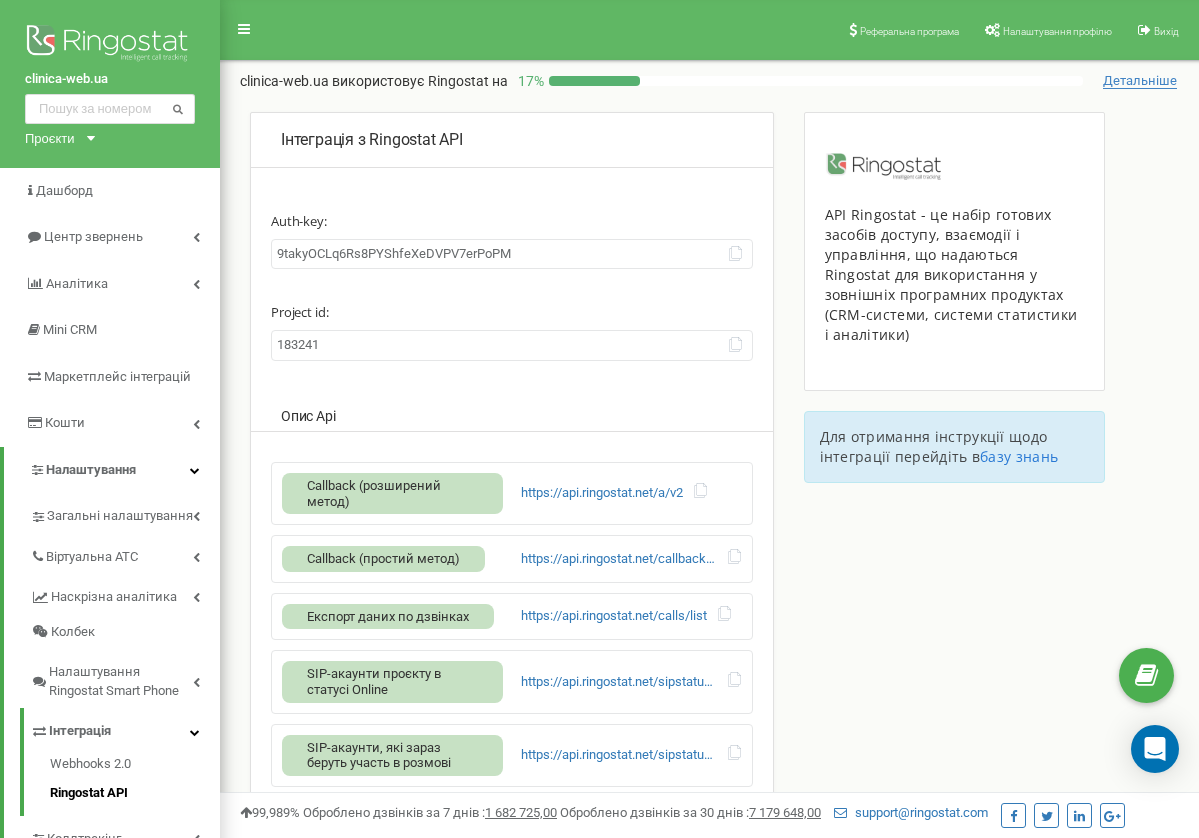 scroll, scrollTop: 0, scrollLeft: 0, axis: both 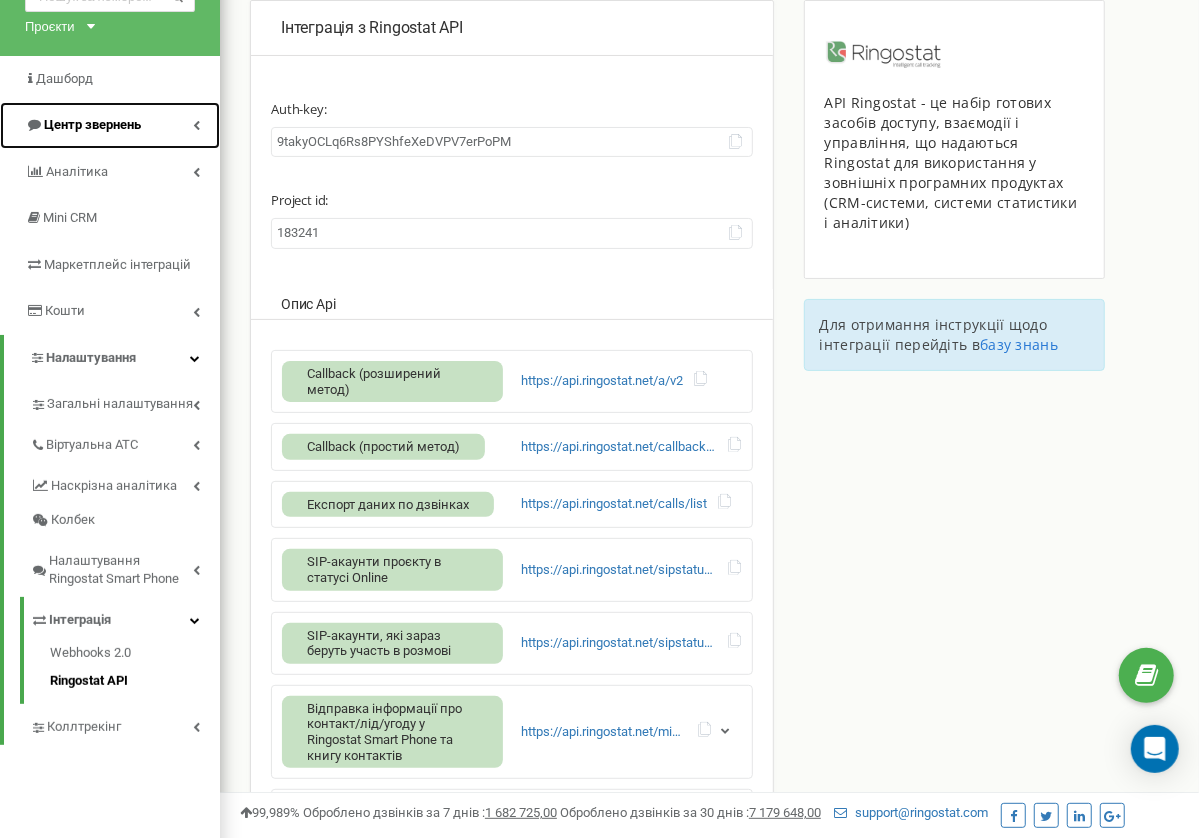click on "Центр звернень" at bounding box center [92, 124] 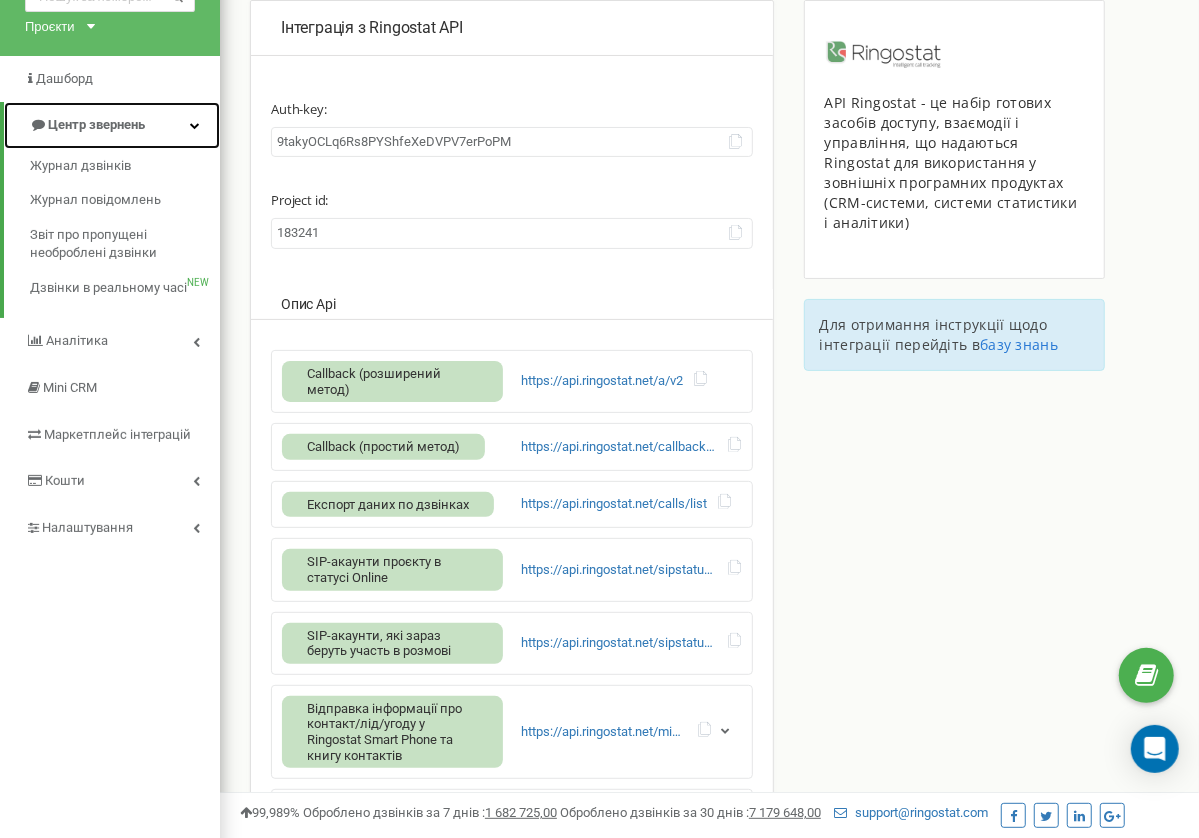 click on "Центр звернень" at bounding box center (96, 124) 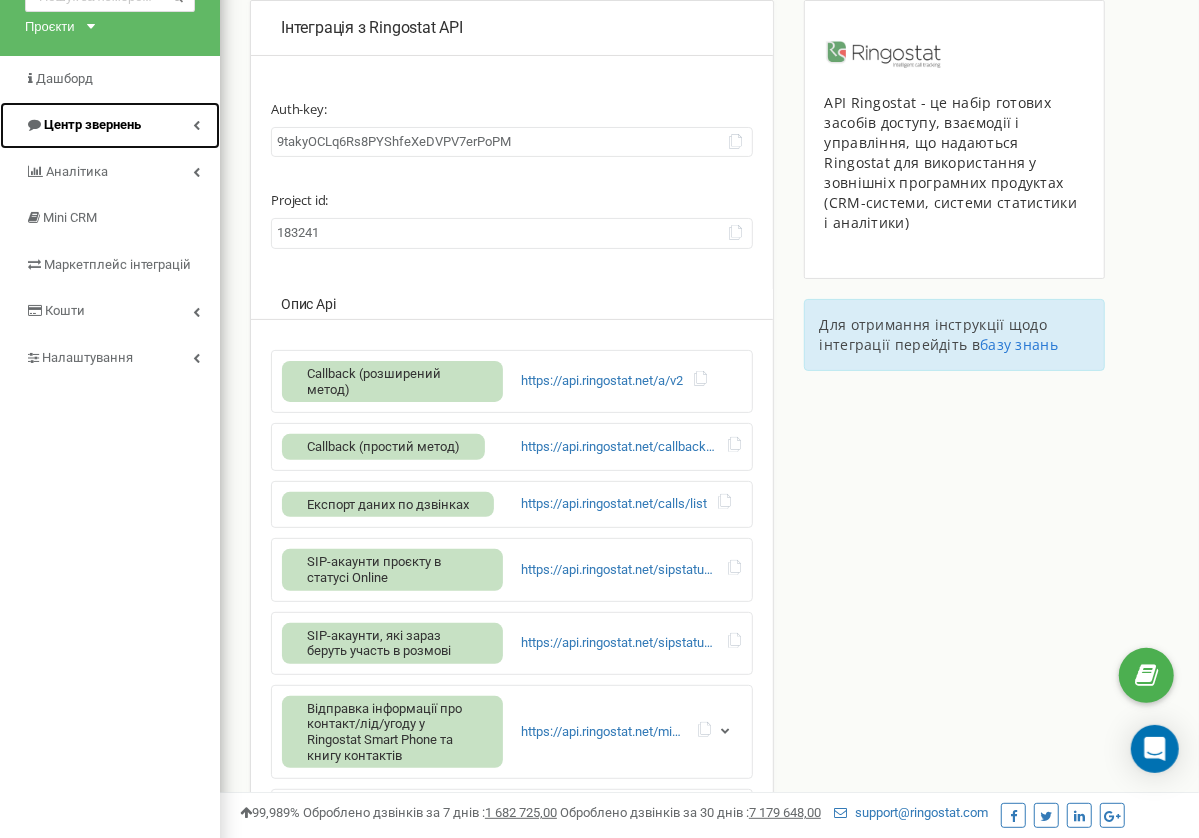 click on "Центр звернень" at bounding box center [92, 124] 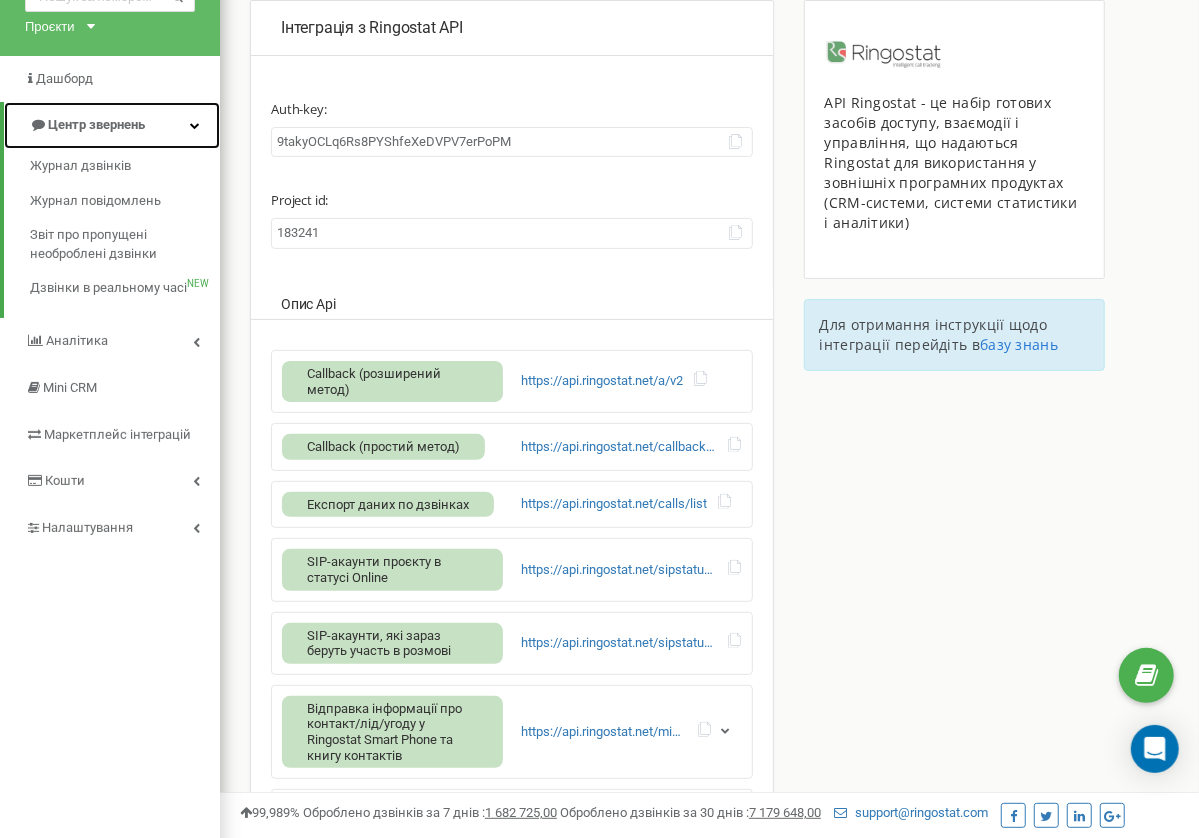 click on "Центр звернень" at bounding box center (96, 124) 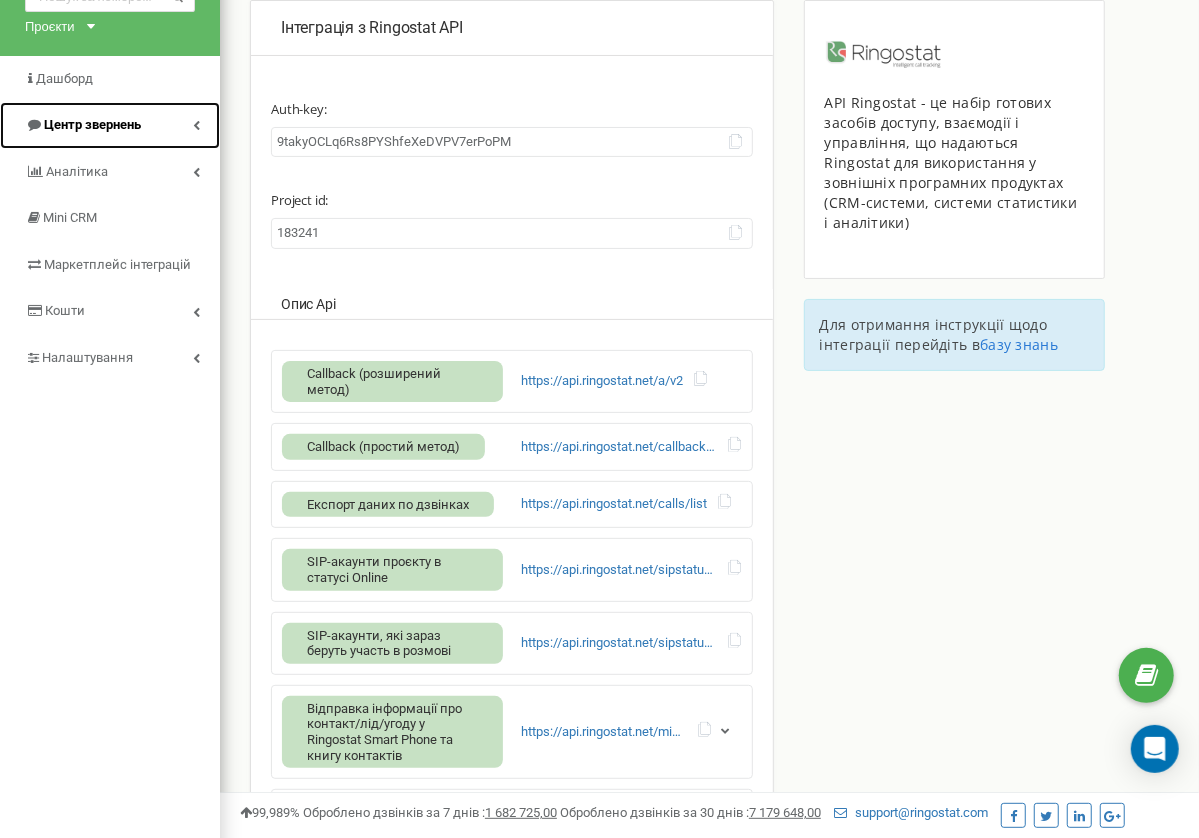 click on "Центр звернень" at bounding box center [92, 124] 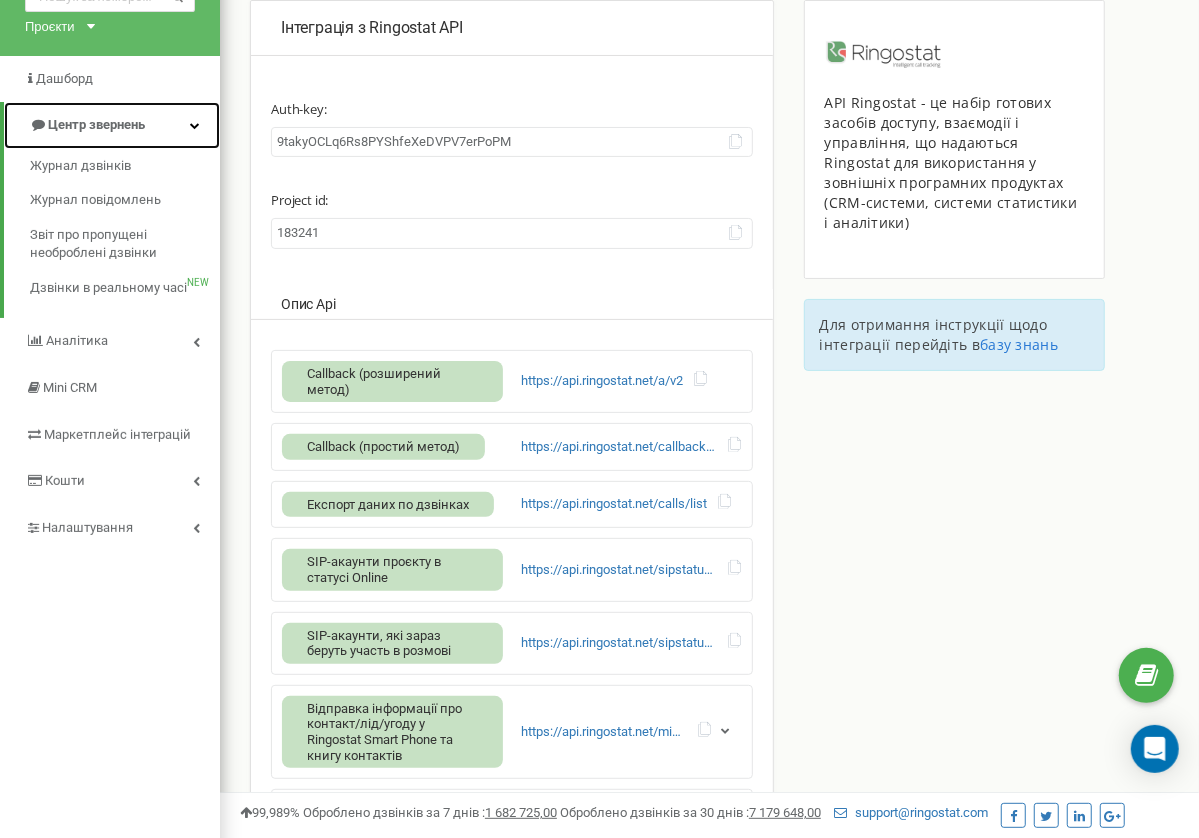 click on "Центр звернень" at bounding box center [112, 125] 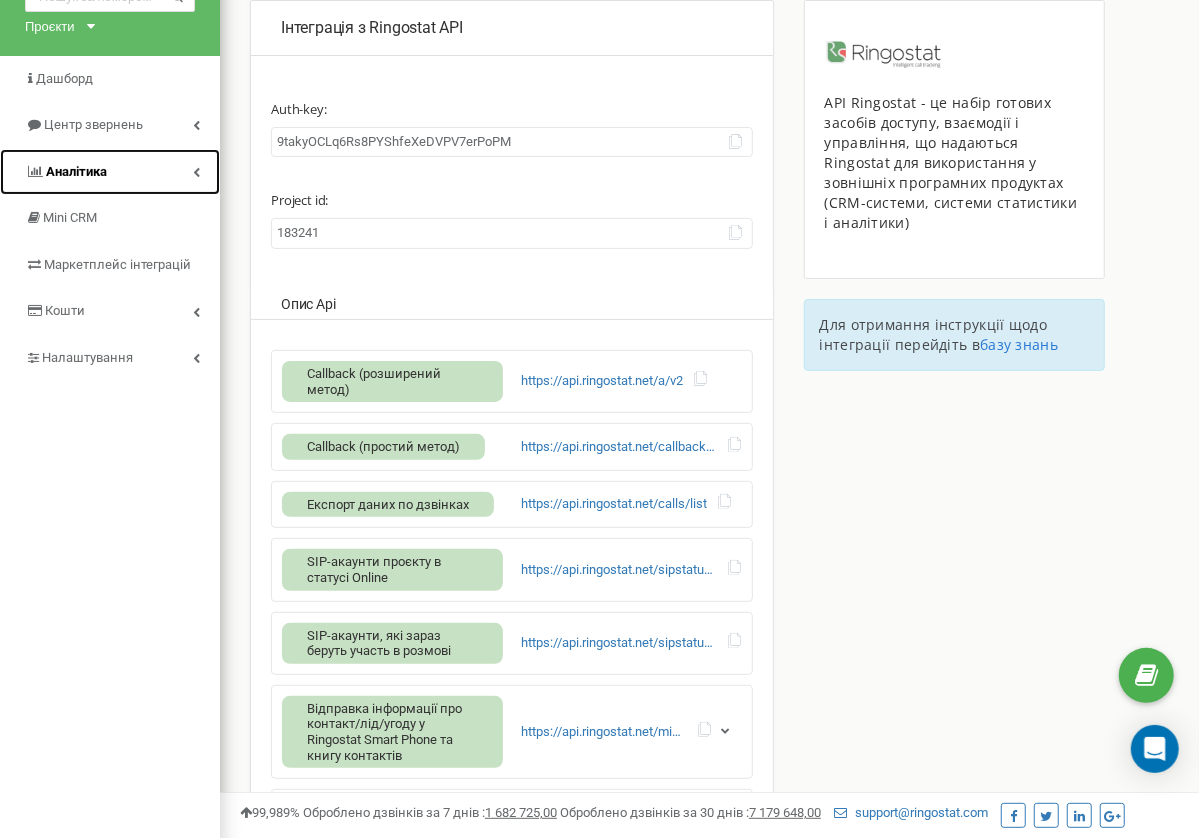 click on "Аналiтика" at bounding box center [76, 171] 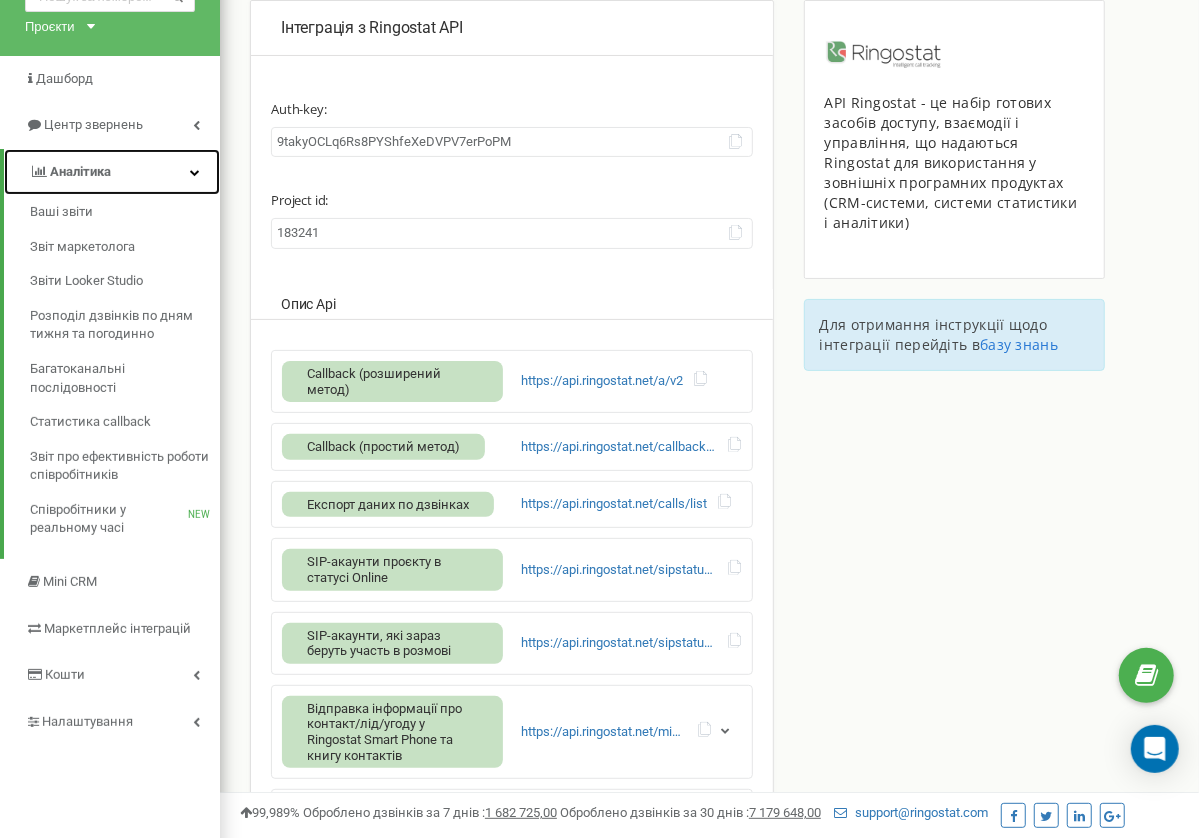 click on "Аналiтика" at bounding box center [80, 171] 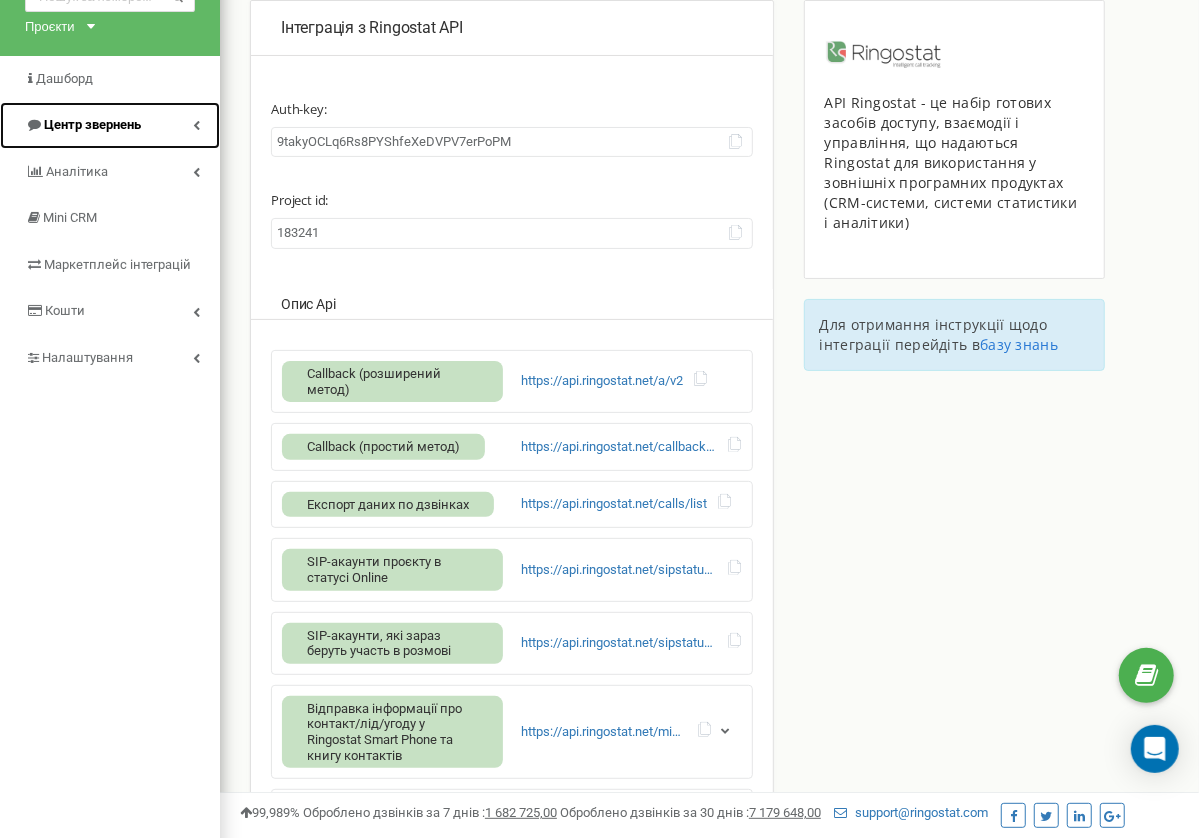 click on "Центр звернень" at bounding box center (110, 125) 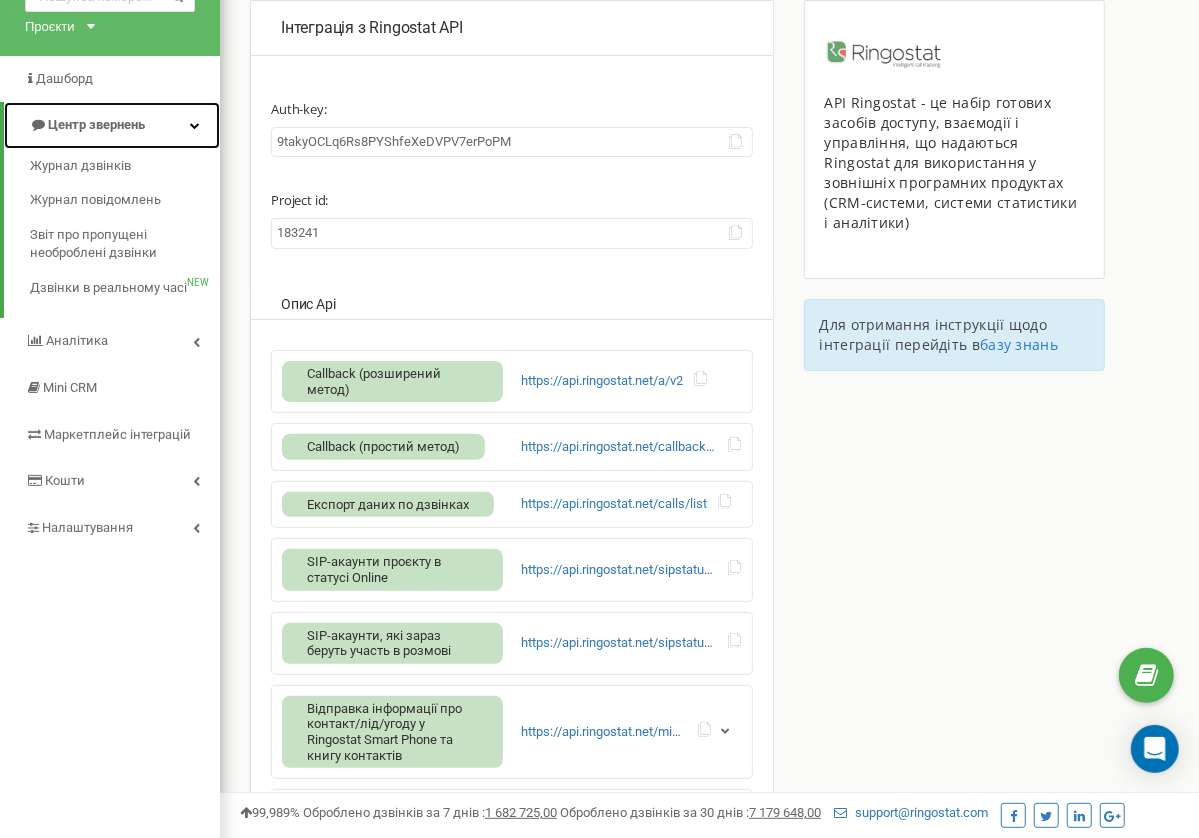 click at bounding box center [195, 125] 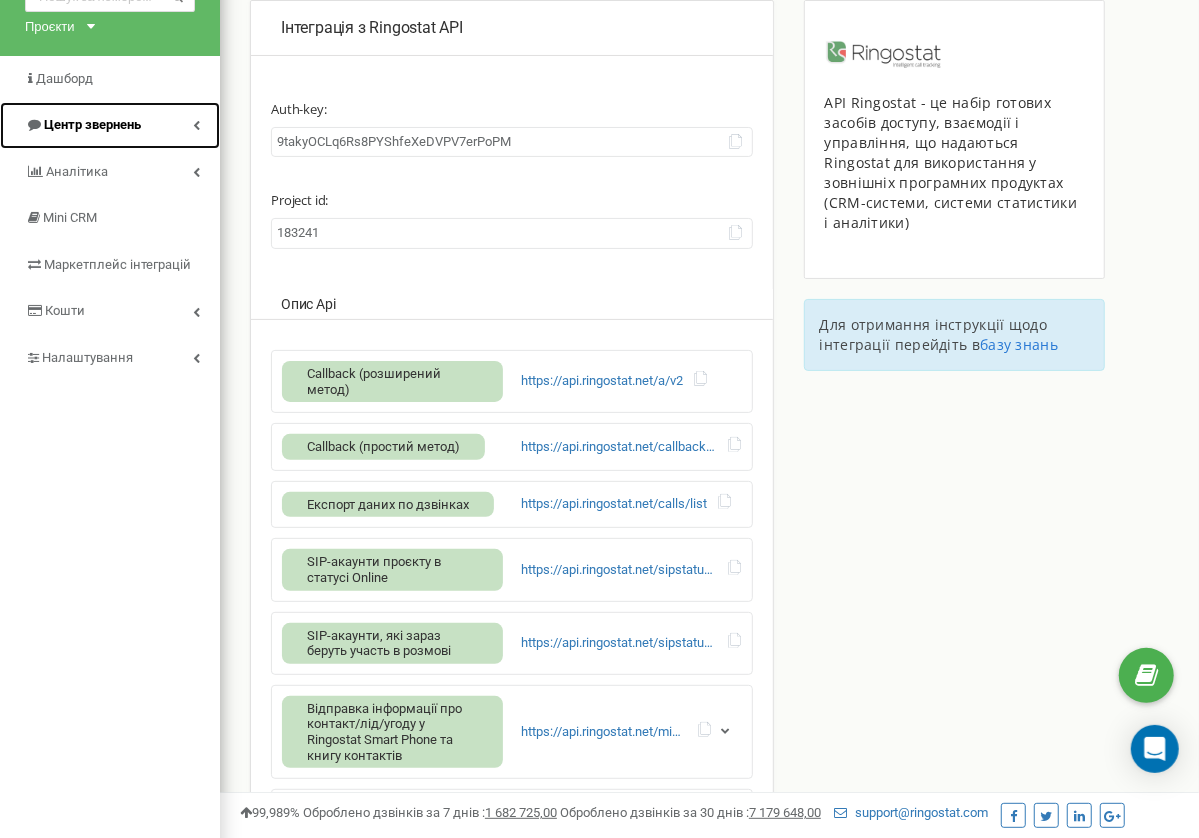 click on "Центр звернень" at bounding box center [110, 125] 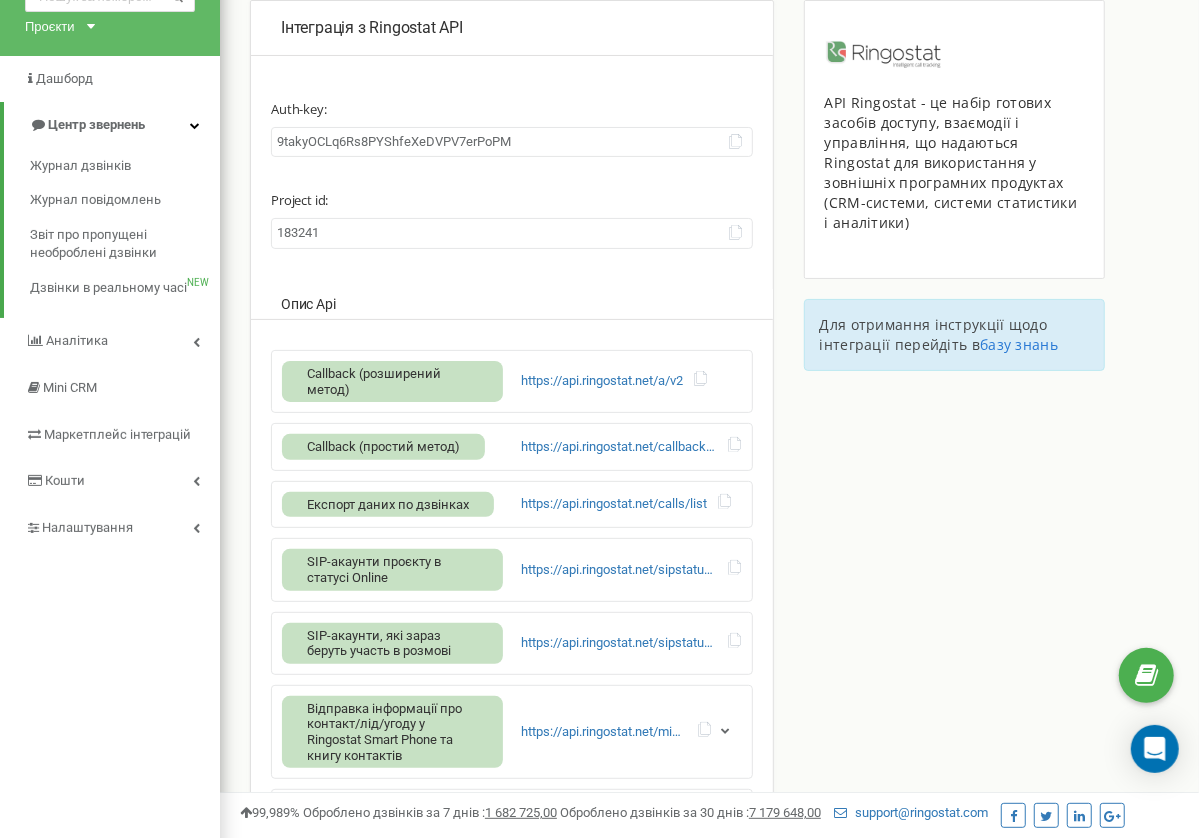 click on "Інтеграція з Ringostat API
Auth-key: [AUTH_KEY] Project id: [PROJECT_ID] Опис Api Callback (розширений метод) https://api.ringostat.net/a/v2 Callback (простий метод) https://api.ringostat.net/callback/outward_call Експорт даних по дзвінках https://api.ringostat.net/calls/list SIP-акаунти проєкту в статусі Online https://api.ringostat.net/sipstatus/online SIP-акаунти, які зараз беруть участь в розмові https://api.ringostat.net/sipstatus/speaking https://api.ringostat.net/minicrm/contacts/sync https://api.ringostat.net/minicrm/organizations/sync" at bounding box center [709, 479] 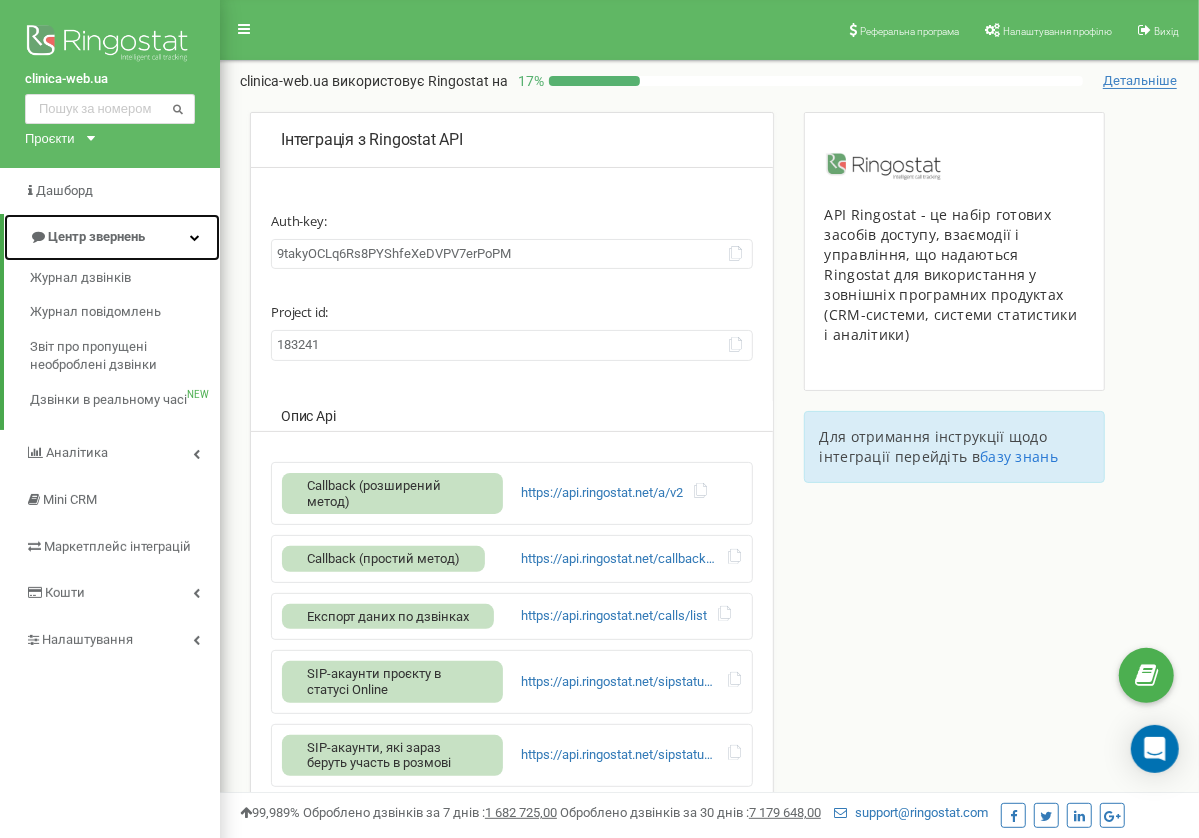 click on "Центр звернень" at bounding box center [112, 237] 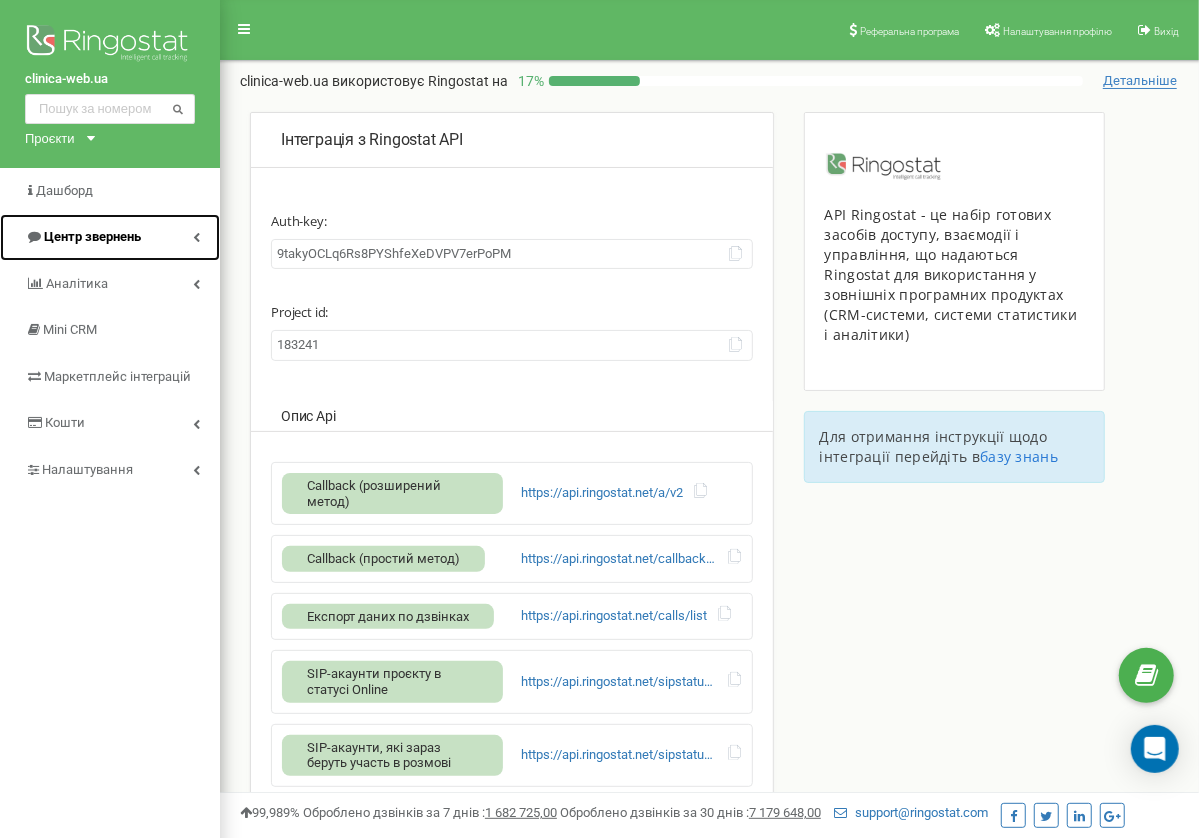 click on "Центр звернень" at bounding box center [110, 237] 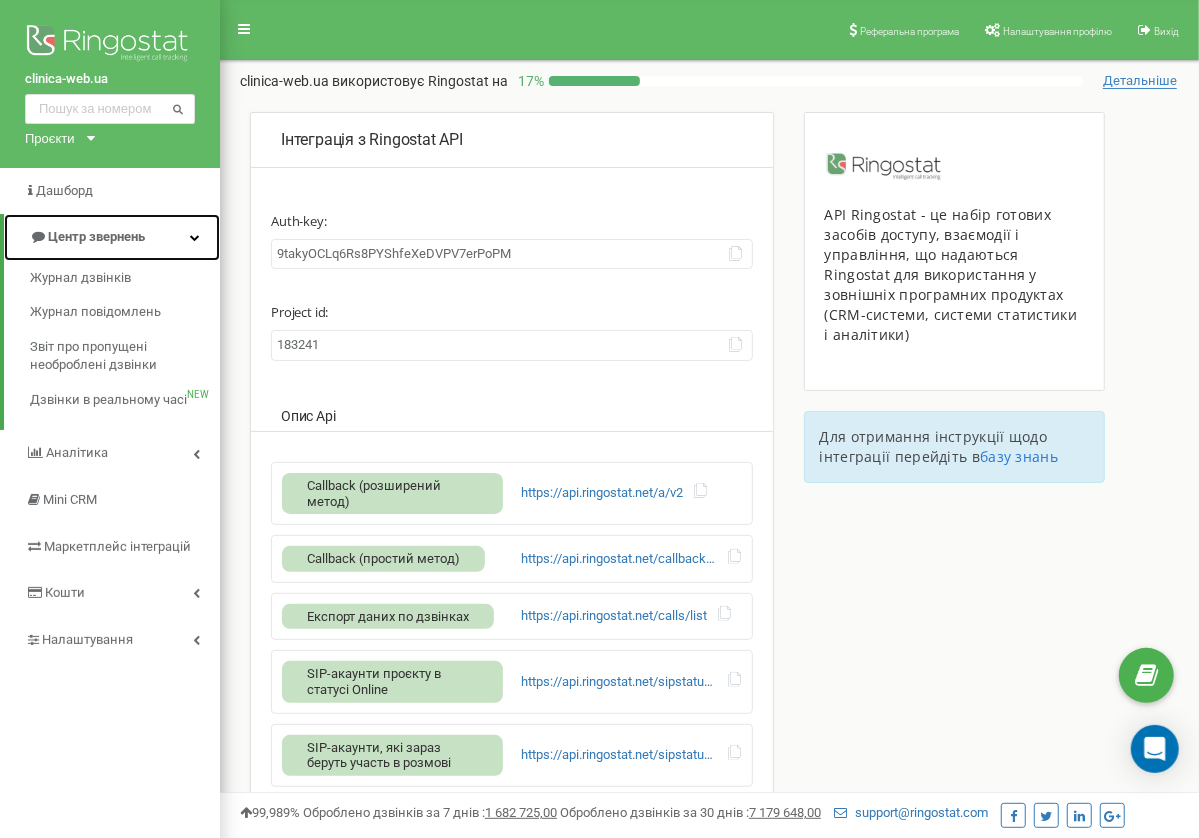 click on "Центр звернень" at bounding box center (112, 237) 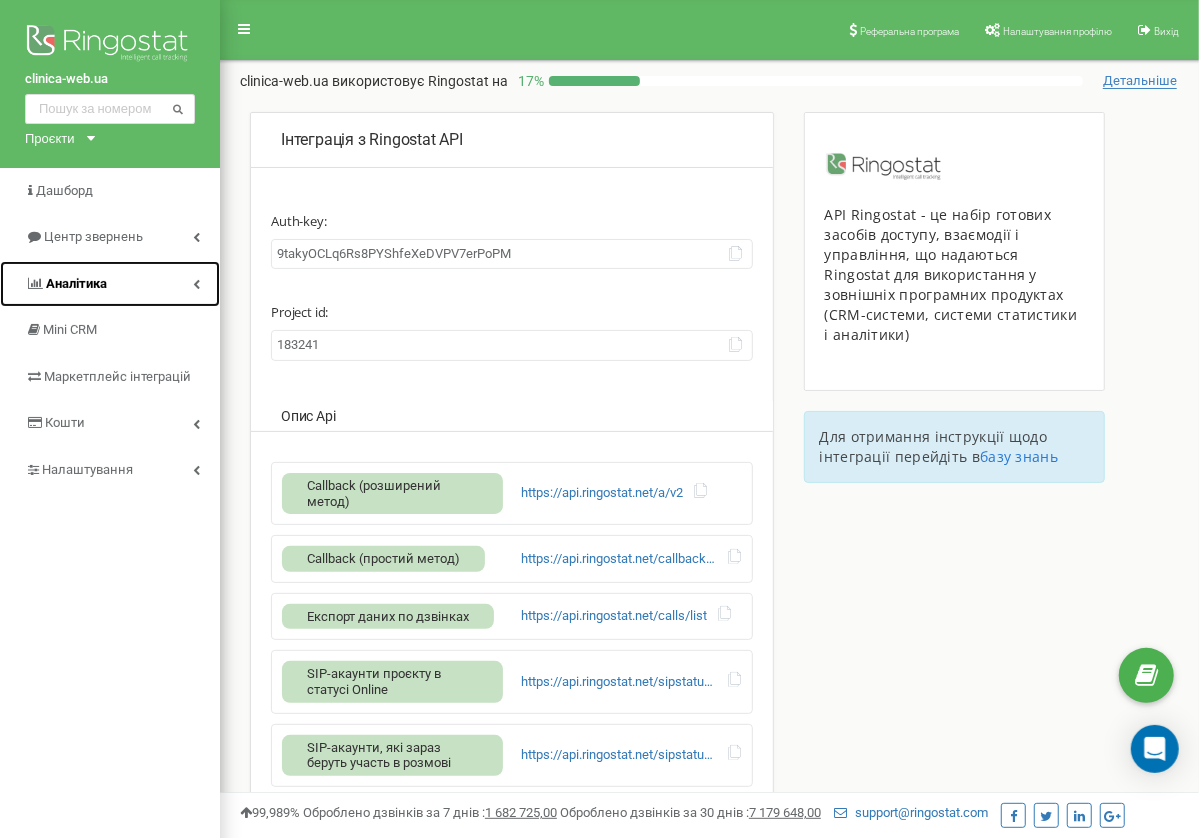 click on "Аналiтика" at bounding box center [110, 284] 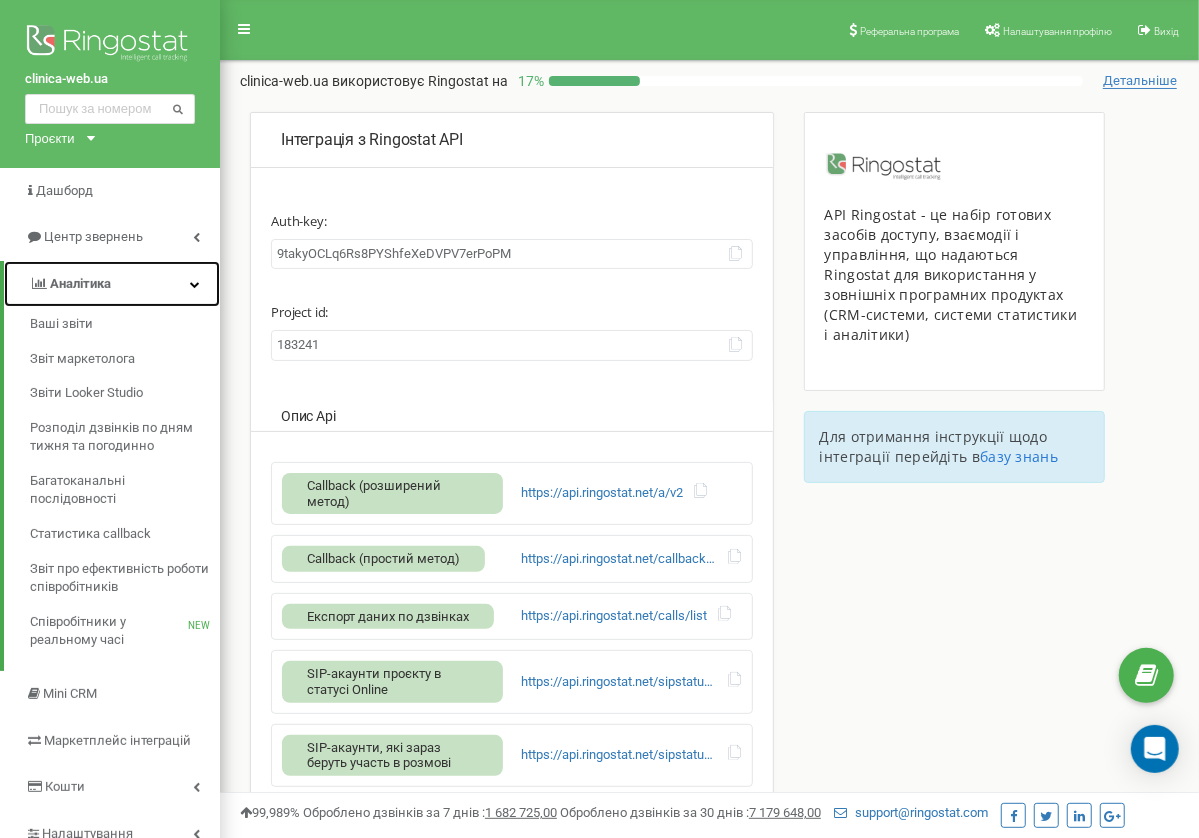 click on "Аналiтика" at bounding box center [112, 284] 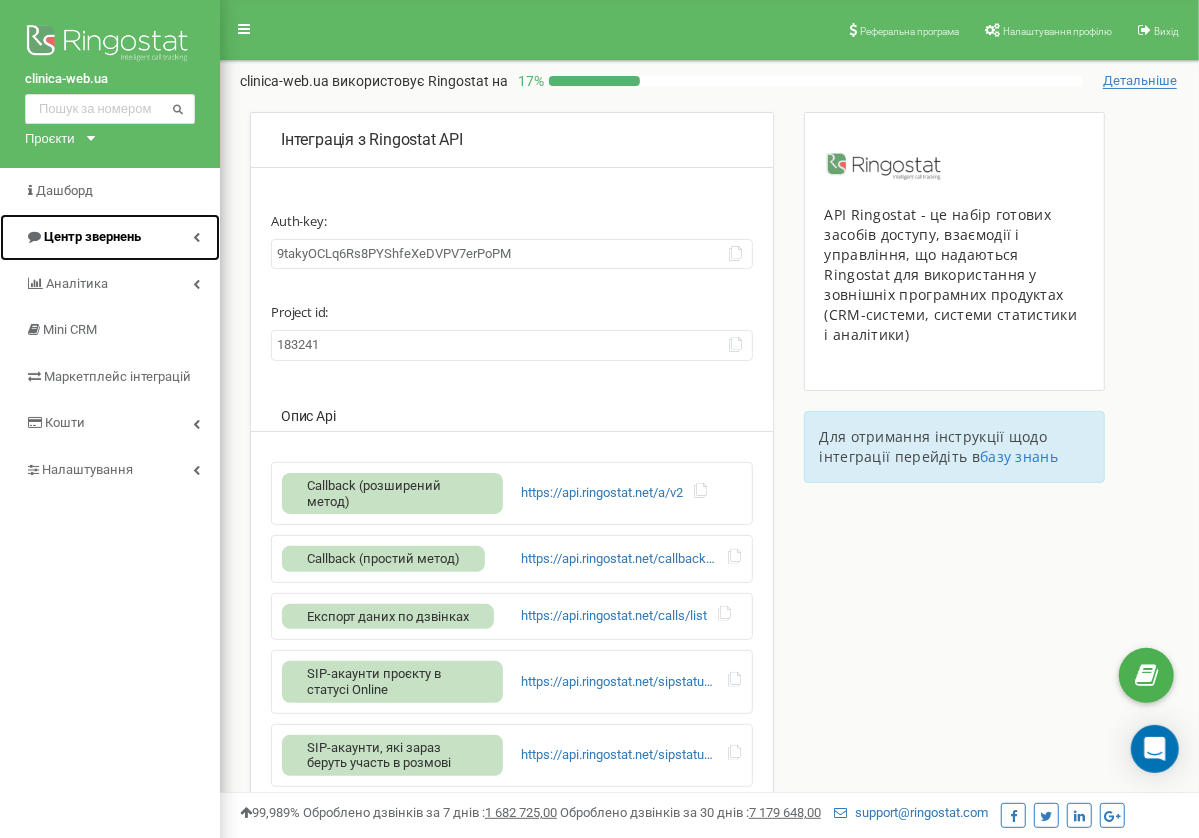 click on "Центр звернень" at bounding box center [110, 237] 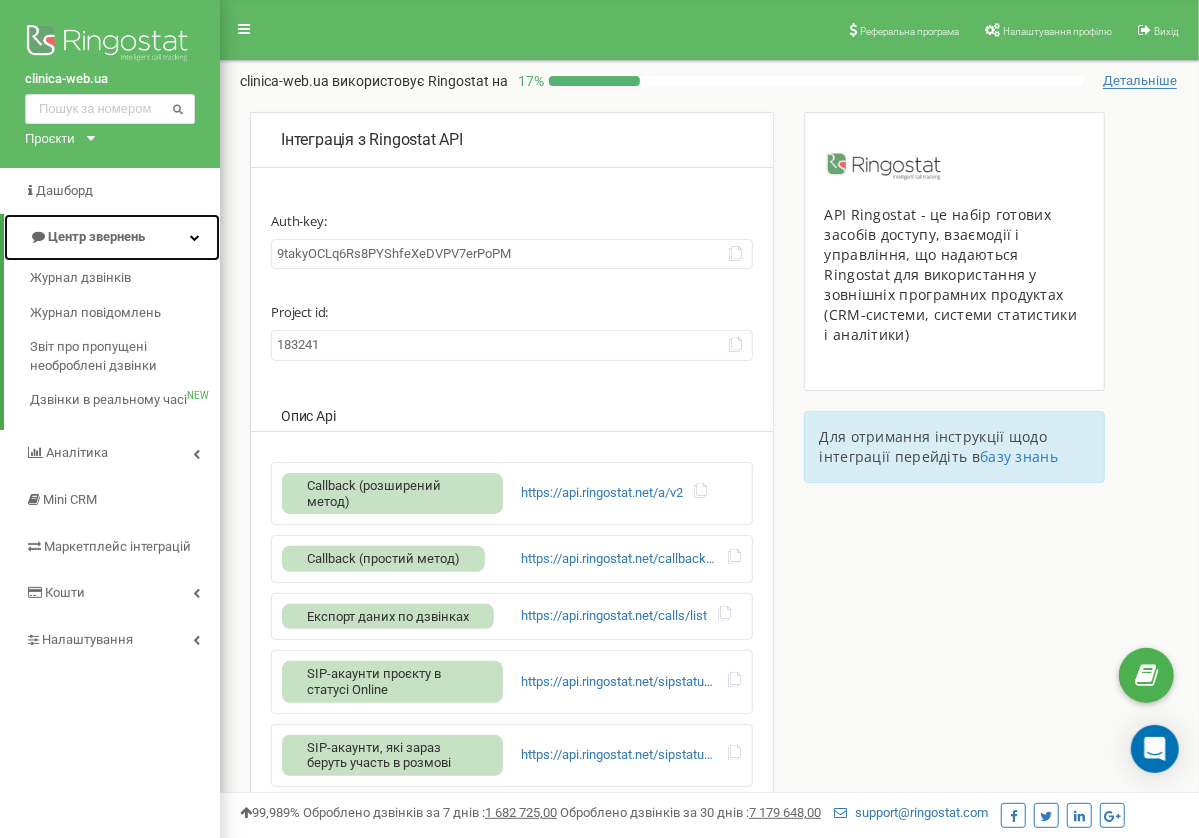 click on "Центр звернень" at bounding box center (112, 237) 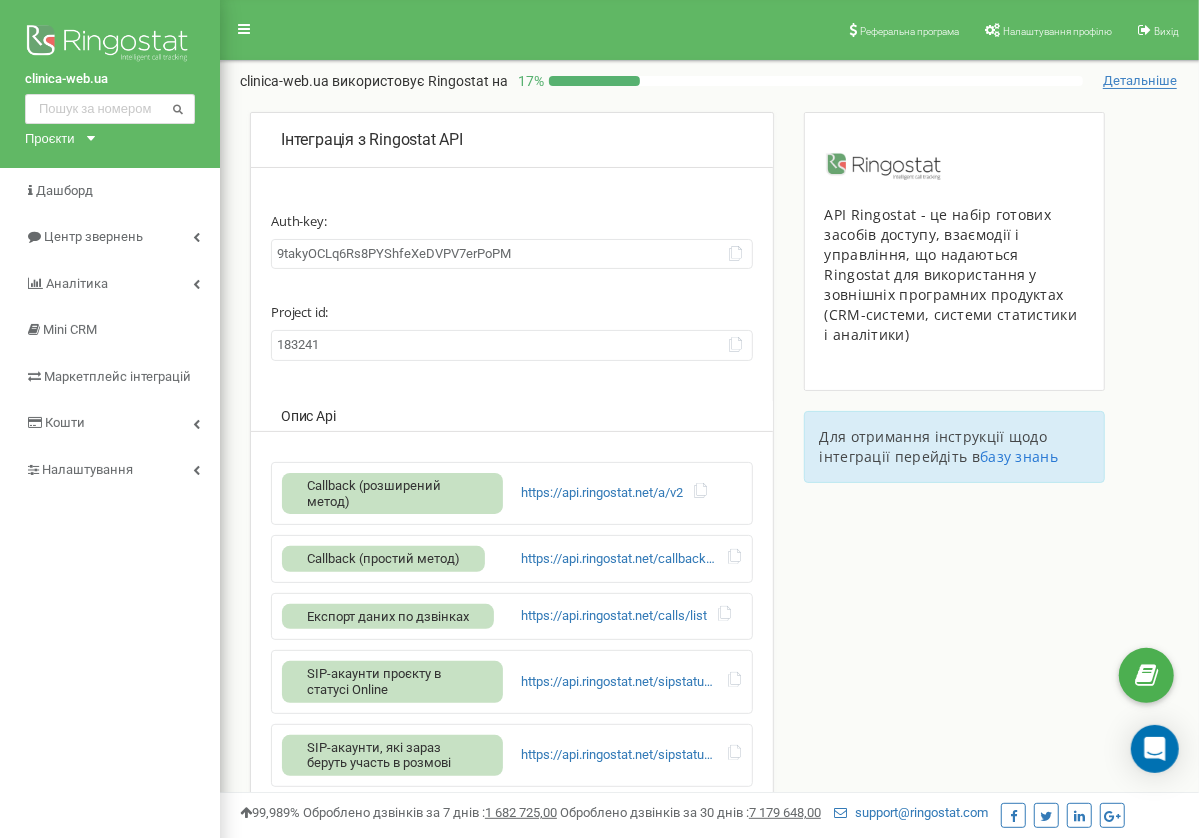click on "Інтеграція з Ringostat API
Auth-key: [AUTH_KEY] Project id: [PROJECT_ID] Опис Api Callback (розширений метод) https://api.ringostat.net/a/v2 Callback (простий метод) https://api.ringostat.net/callback/outward_call Експорт даних по дзвінках https://api.ringostat.net/calls/list SIP-акаунти проєкту в статусі Online https://api.ringostat.net/sipstatus/online SIP-акаунти, які зараз беруть участь в розмові https://api.ringostat.net/sipstatus/speaking https://api.ringostat.net/minicrm/contacts/sync https://api.ringostat.net/minicrm/organizations/sync" at bounding box center (709, 591) 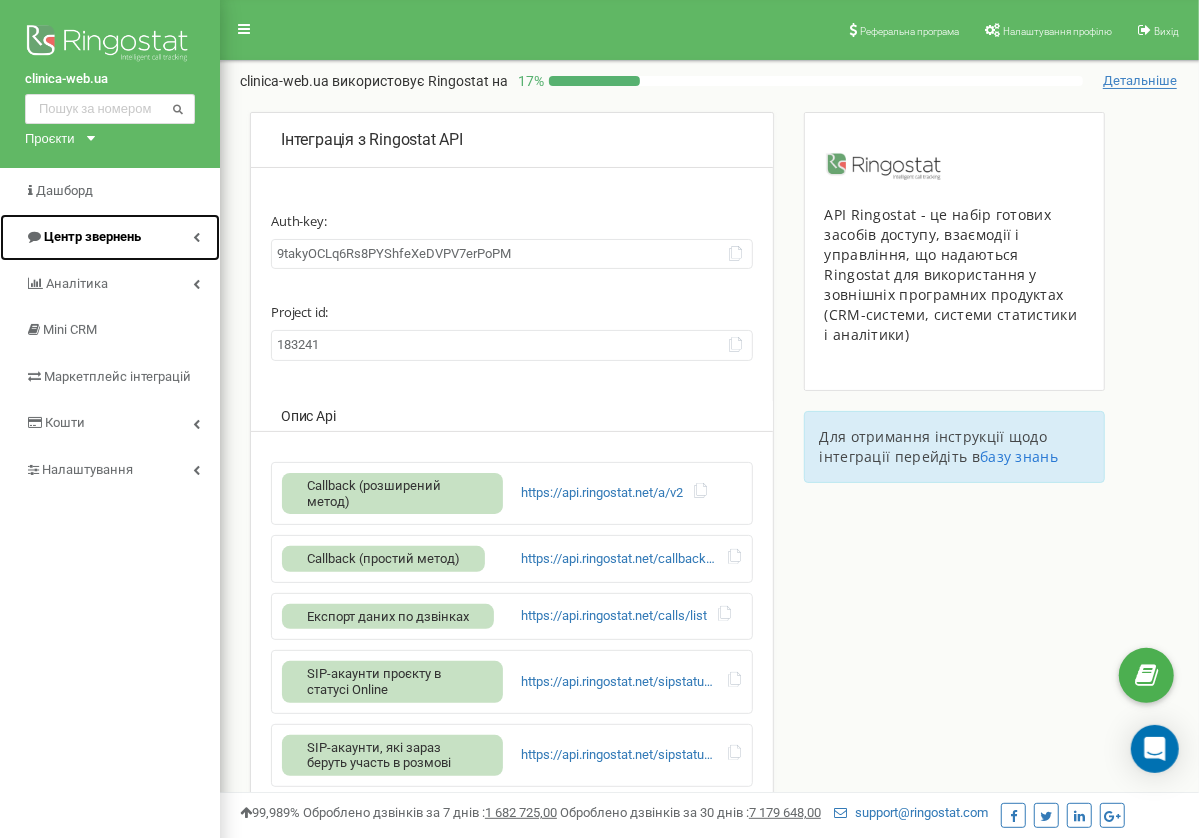 click at bounding box center (196, 237) 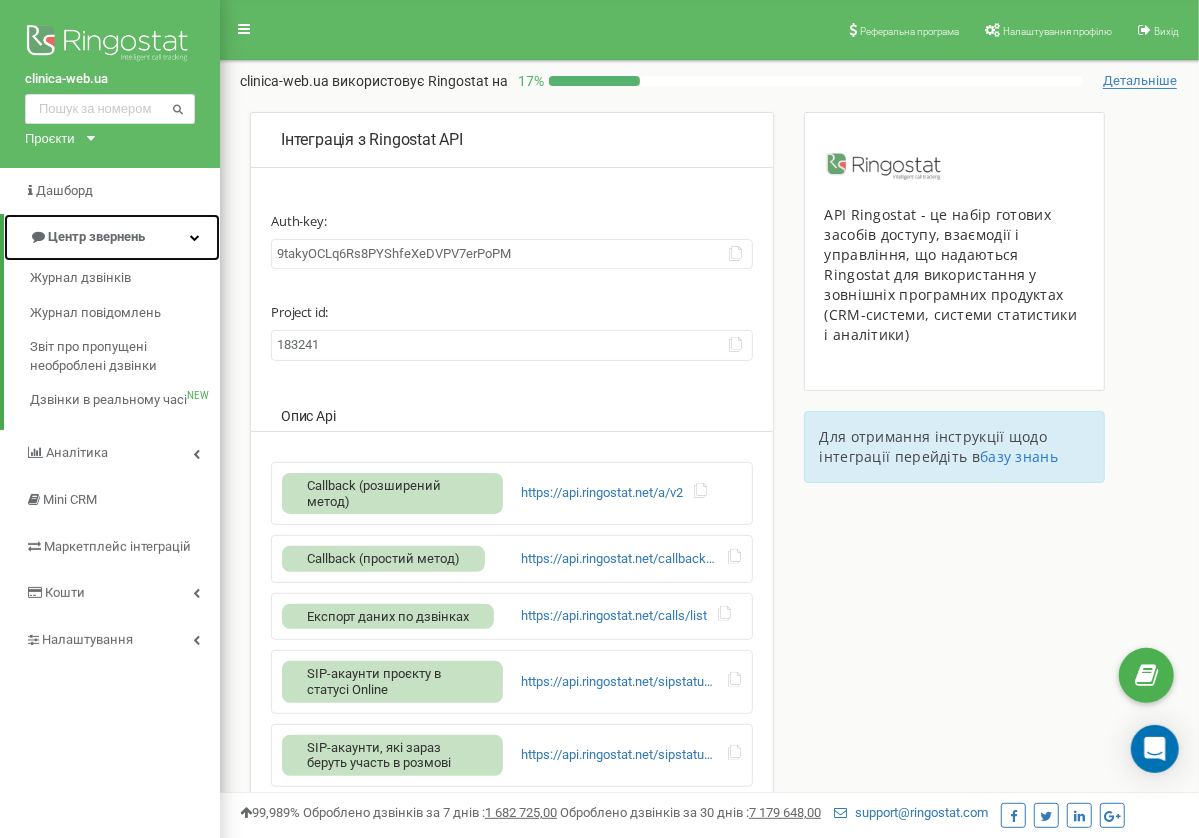 click at bounding box center [195, 237] 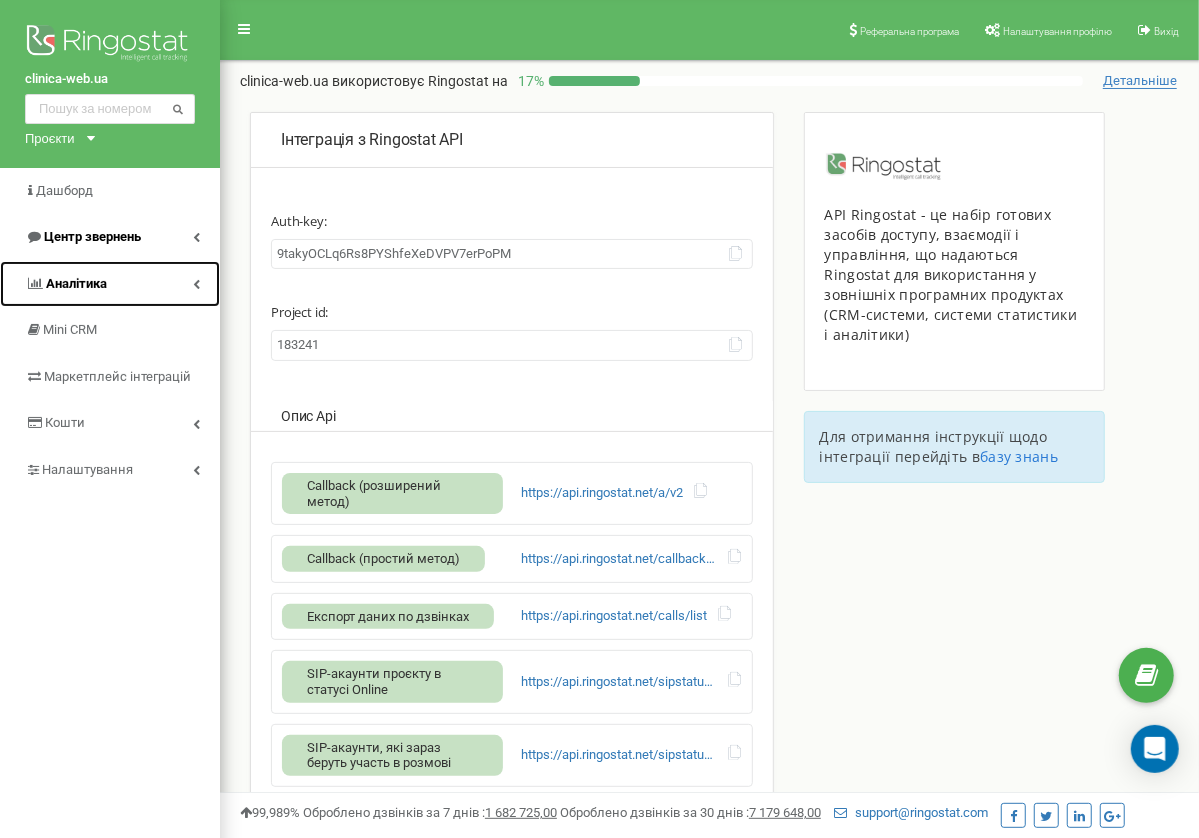 click on "Аналiтика" at bounding box center [110, 284] 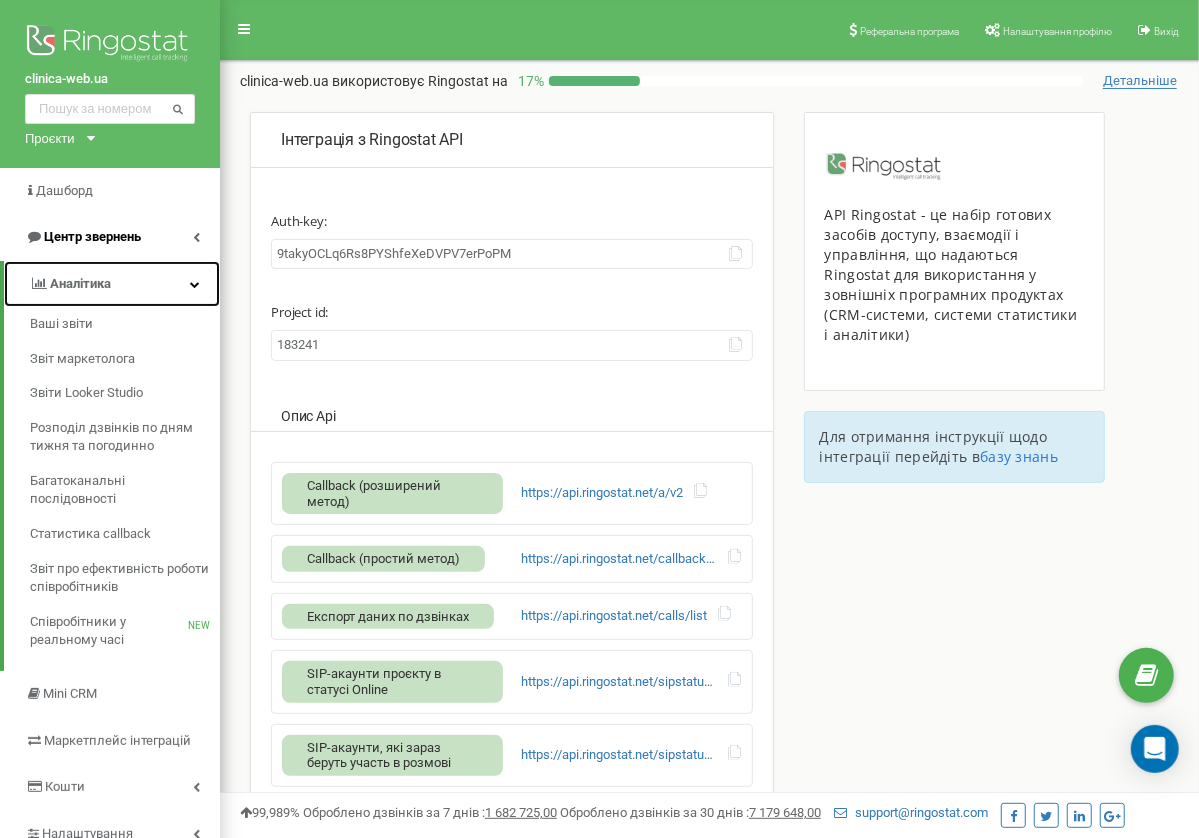 click on "Аналiтика" at bounding box center (112, 284) 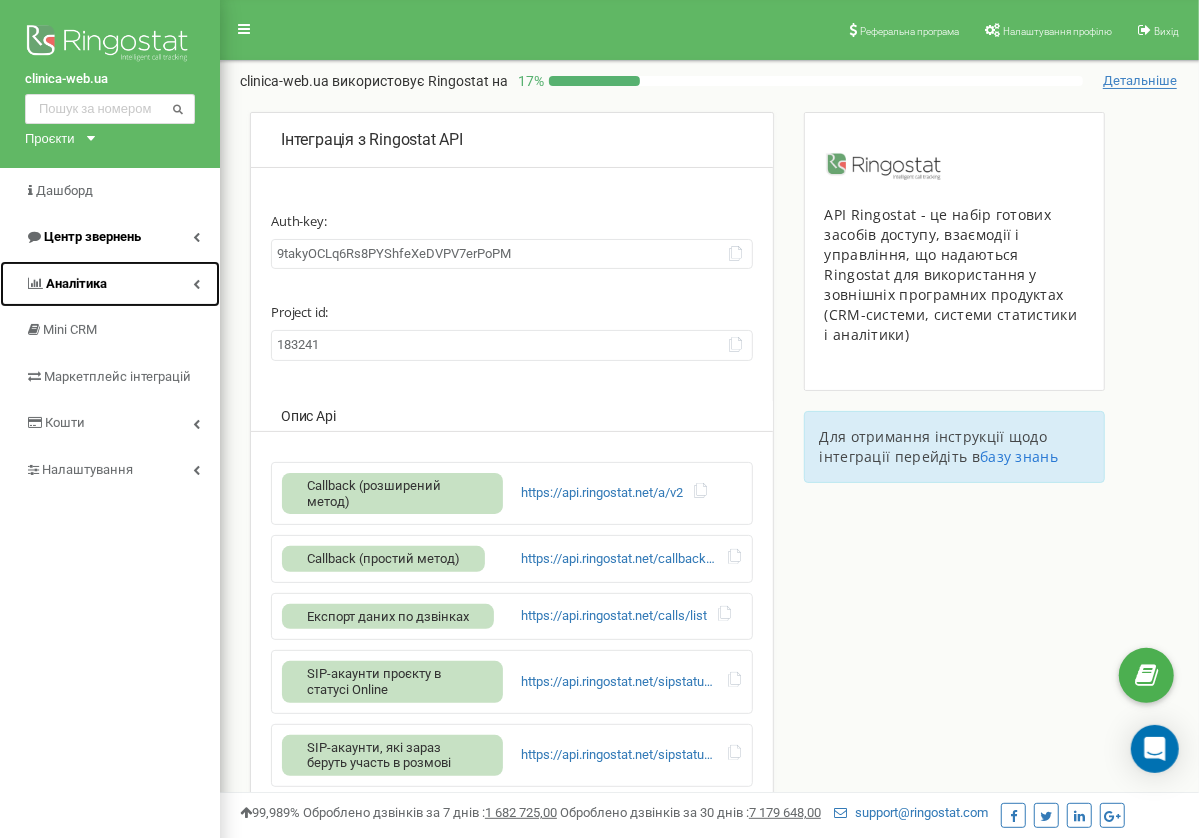 click on "Аналiтика" at bounding box center [110, 284] 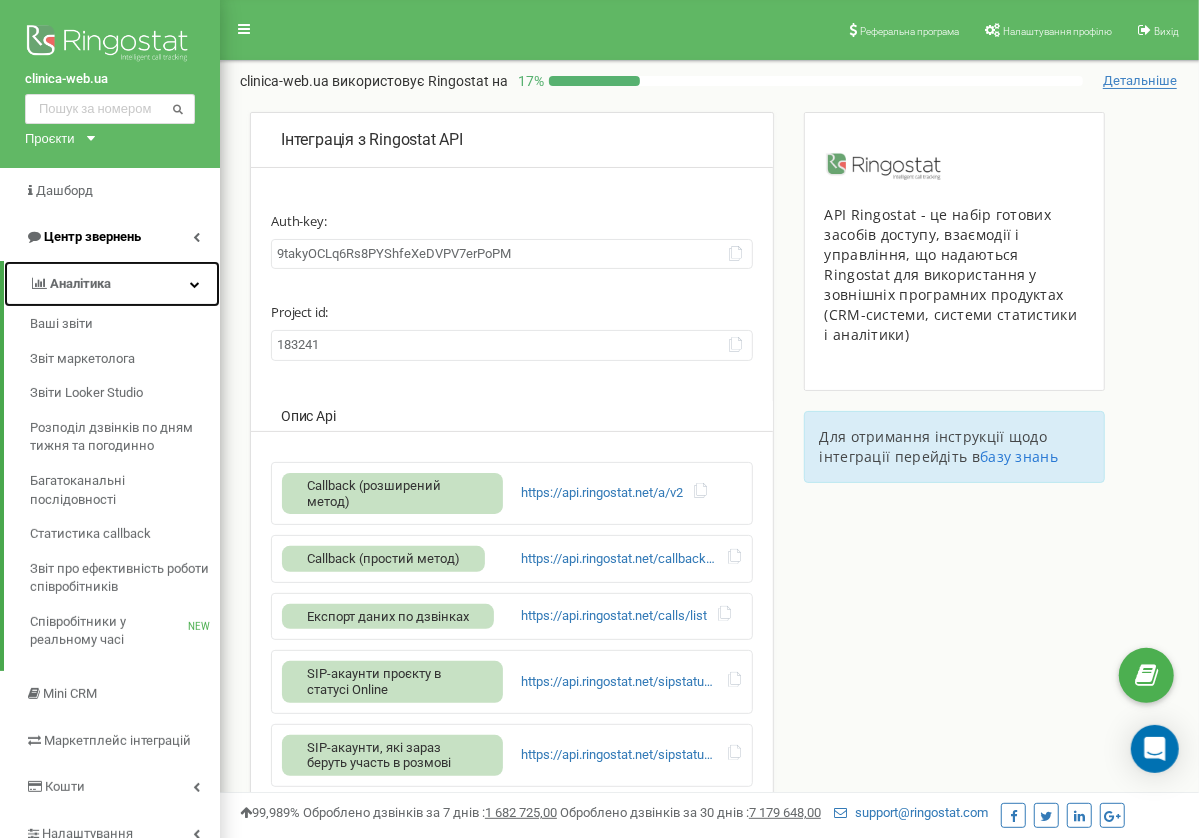 click on "Аналiтика" at bounding box center [112, 284] 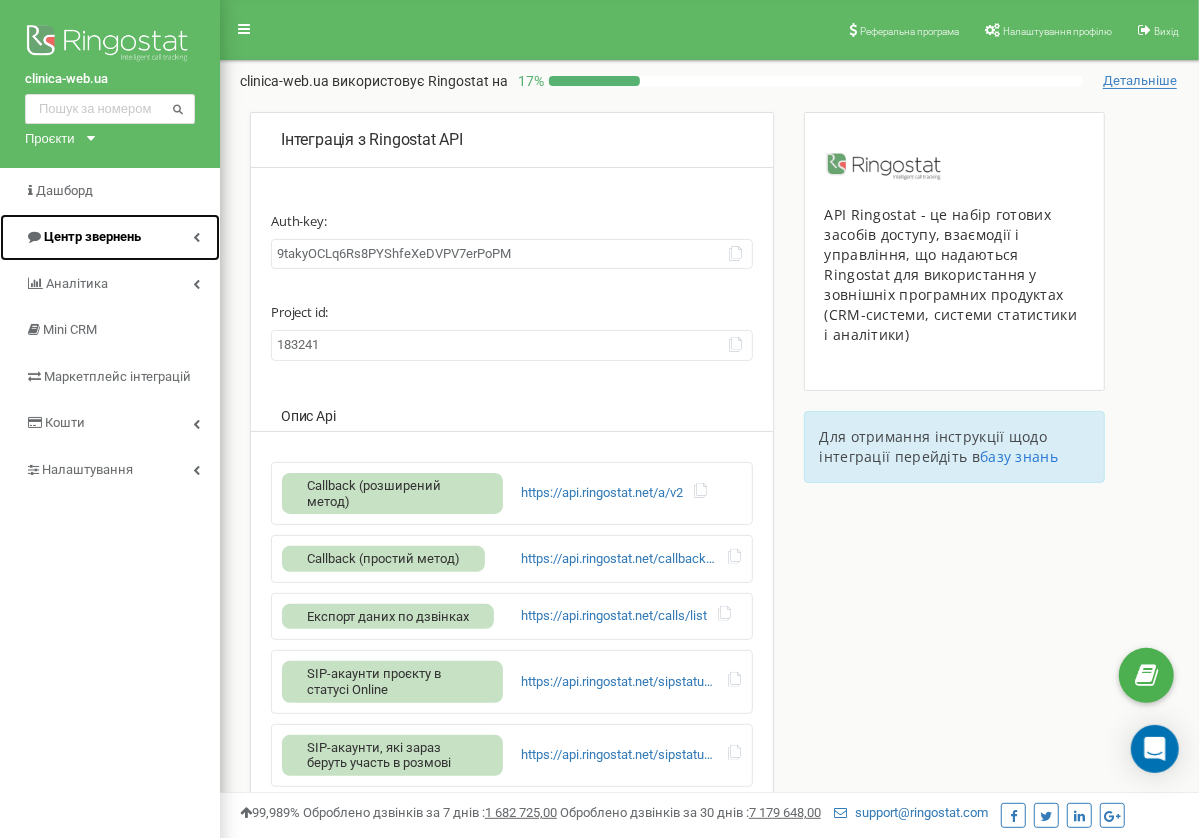 click on "Центр звернень" at bounding box center (110, 237) 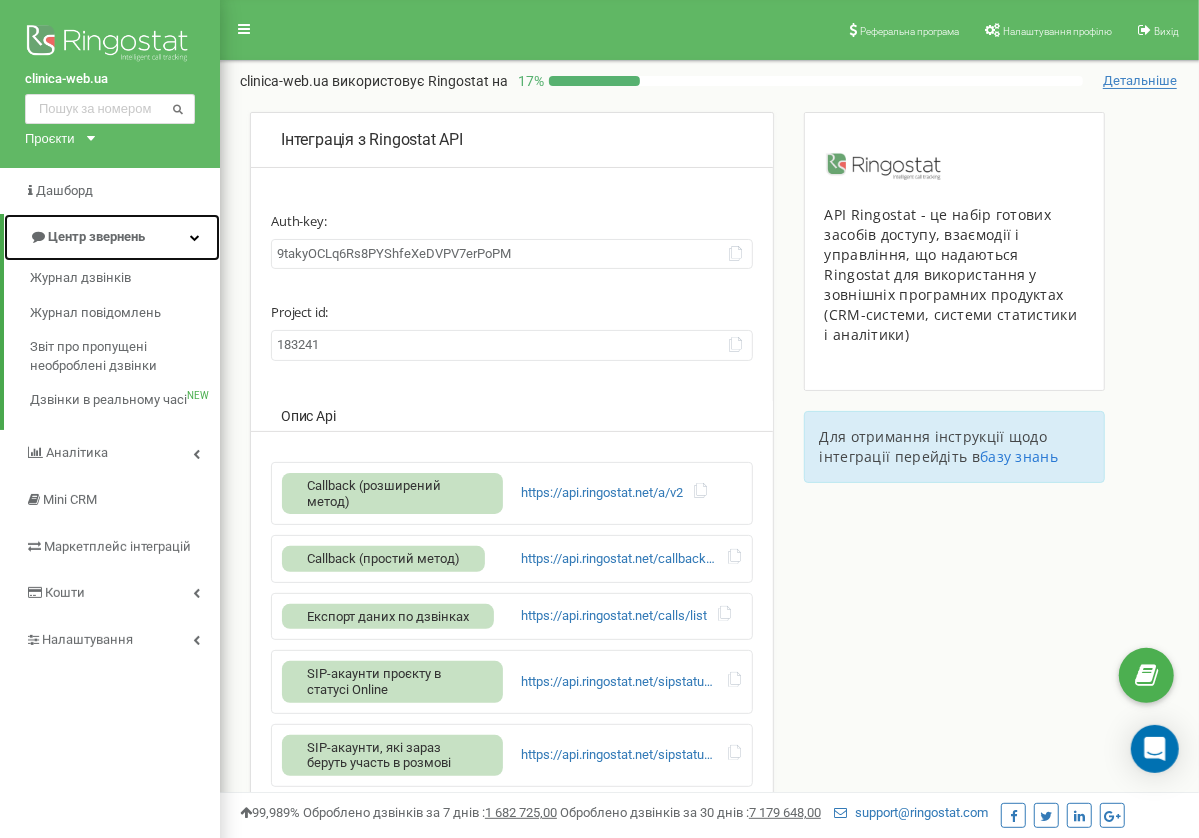 click on "Центр звернень" at bounding box center (112, 237) 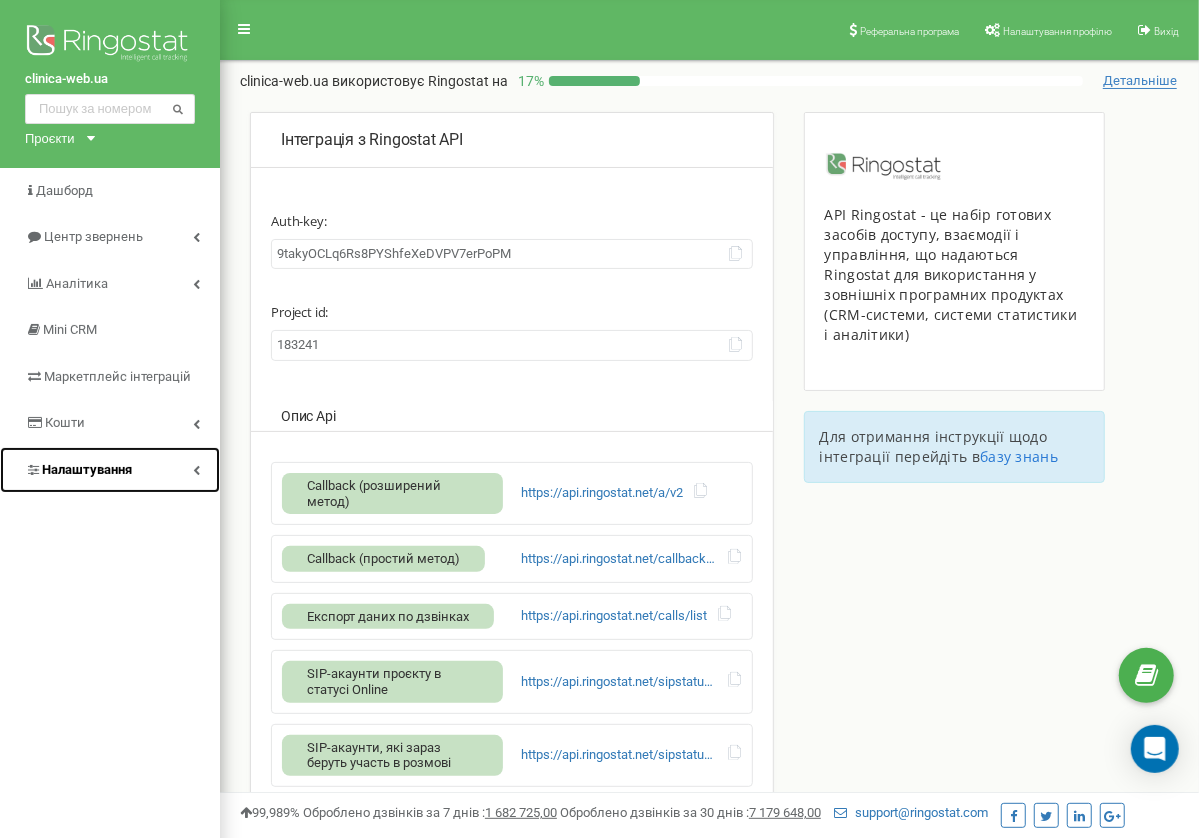 click on "Налаштування" at bounding box center (87, 469) 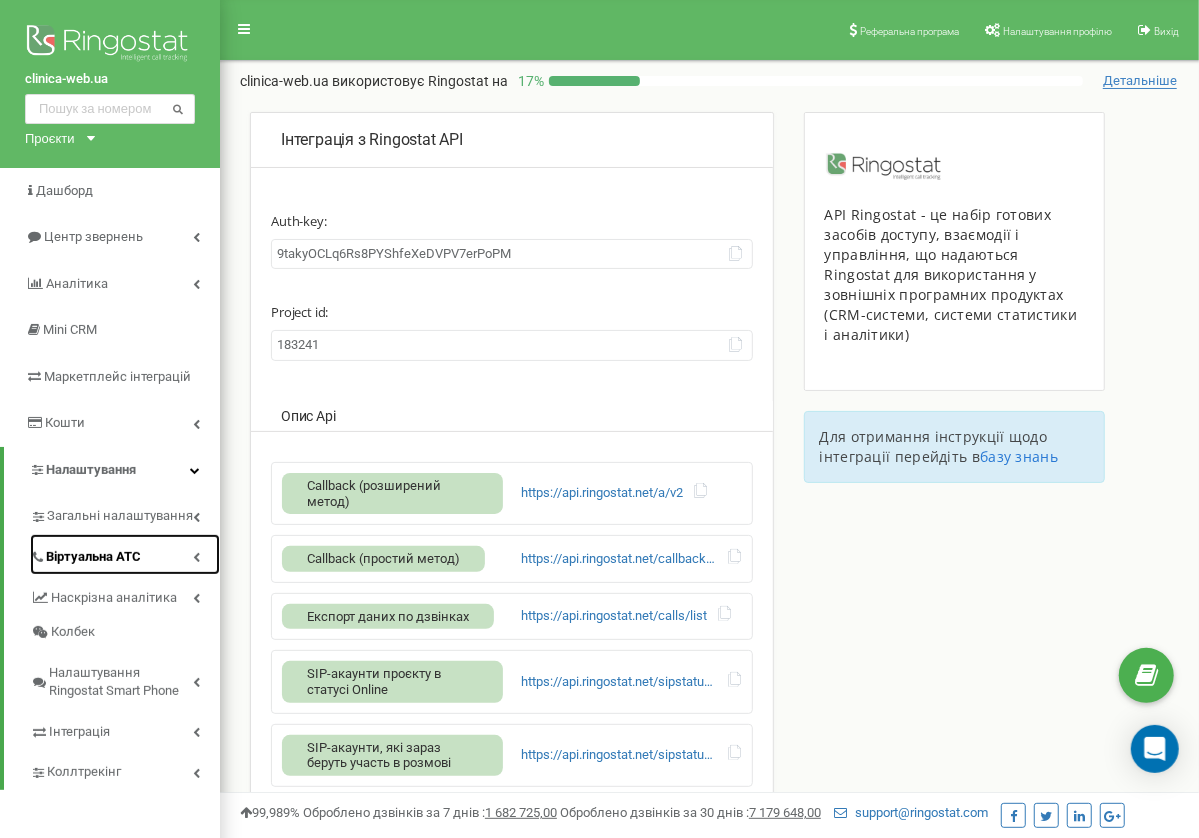 click on "Віртуальна АТС" at bounding box center [125, 554] 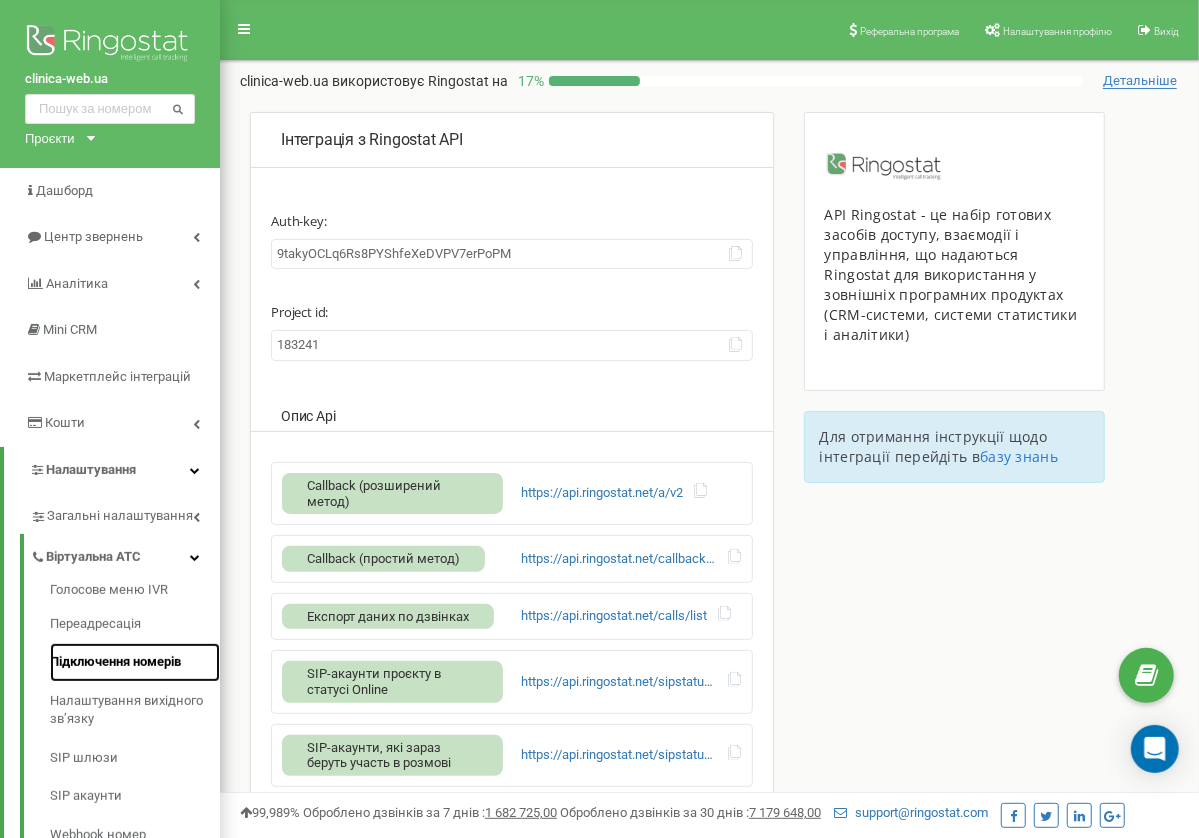click on "Підключення номерів" at bounding box center [135, 662] 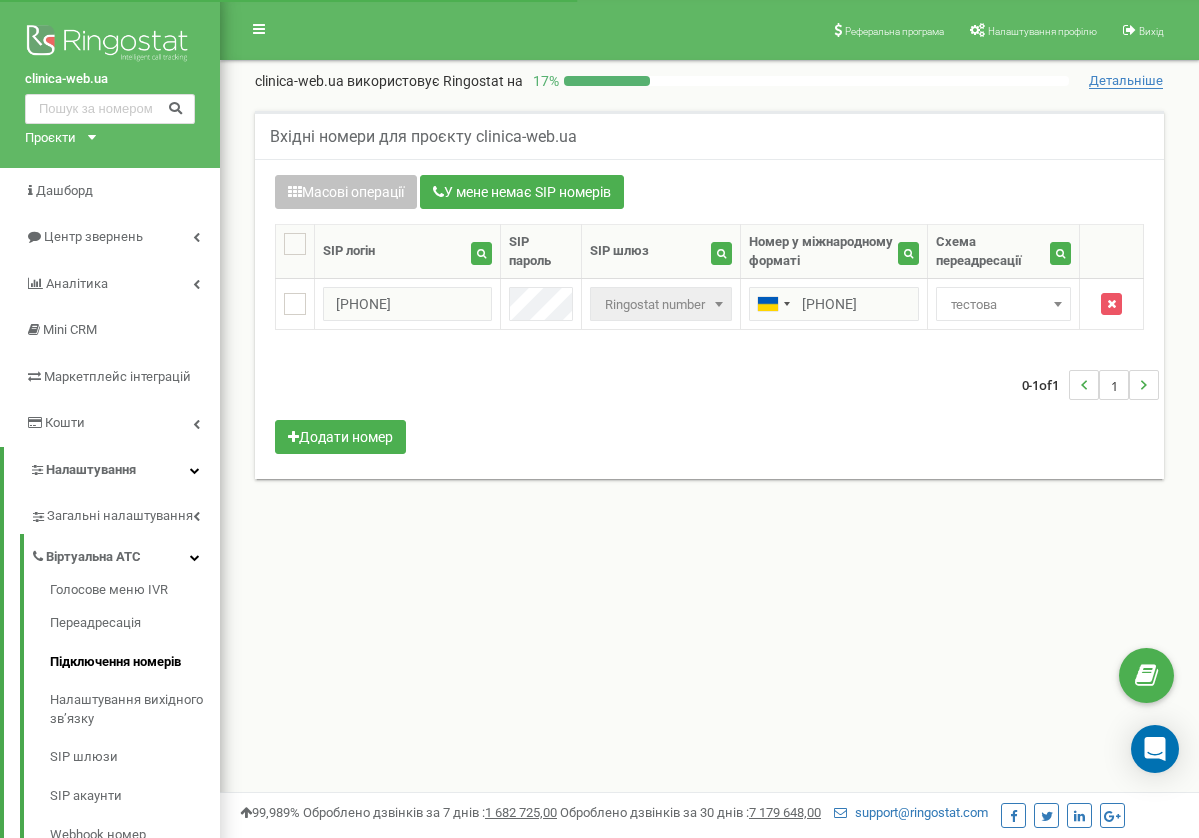 click on "Вхідні номери для проєкту clinica-web.ua
Масові операції
У мене немає SIP номерів
Налаштування
Виберіть налаштування для редагування
Схема переадресації
SIP шлюз
Виберіть налаштування для редагування" at bounding box center (709, 317) 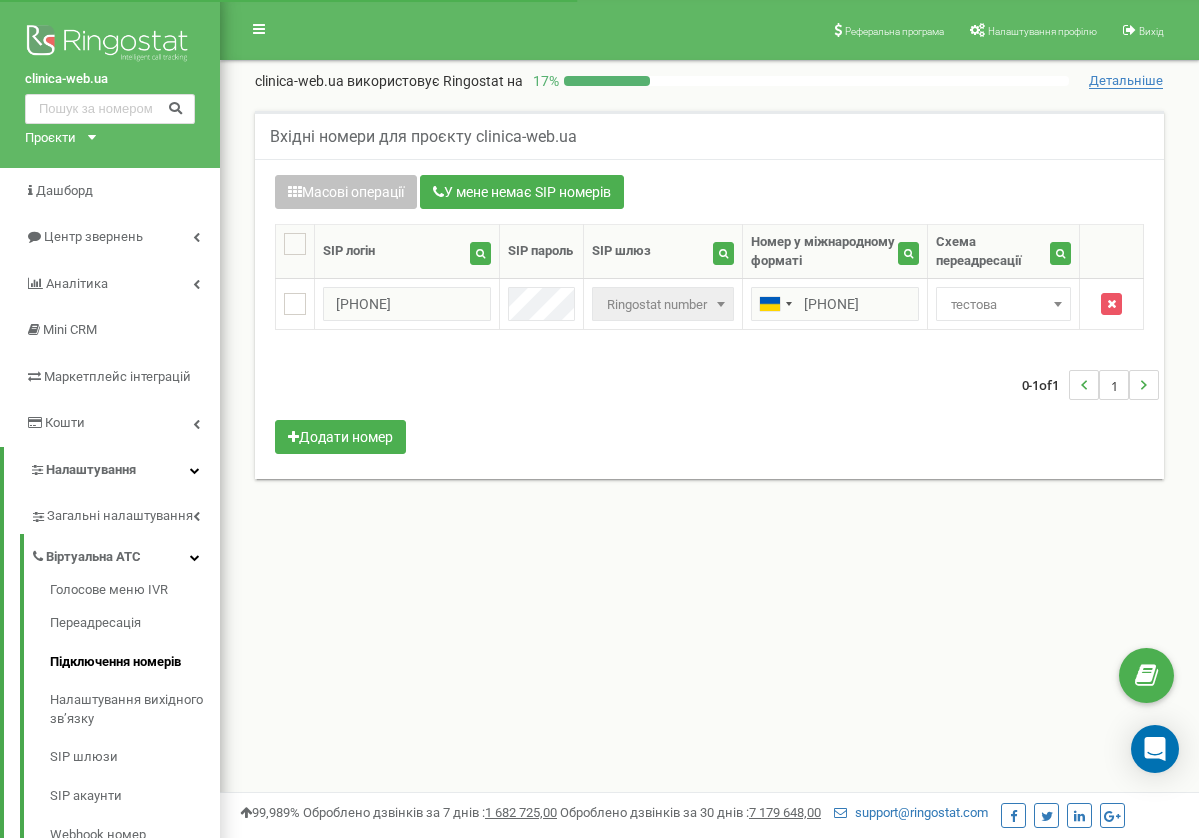 scroll, scrollTop: 0, scrollLeft: 0, axis: both 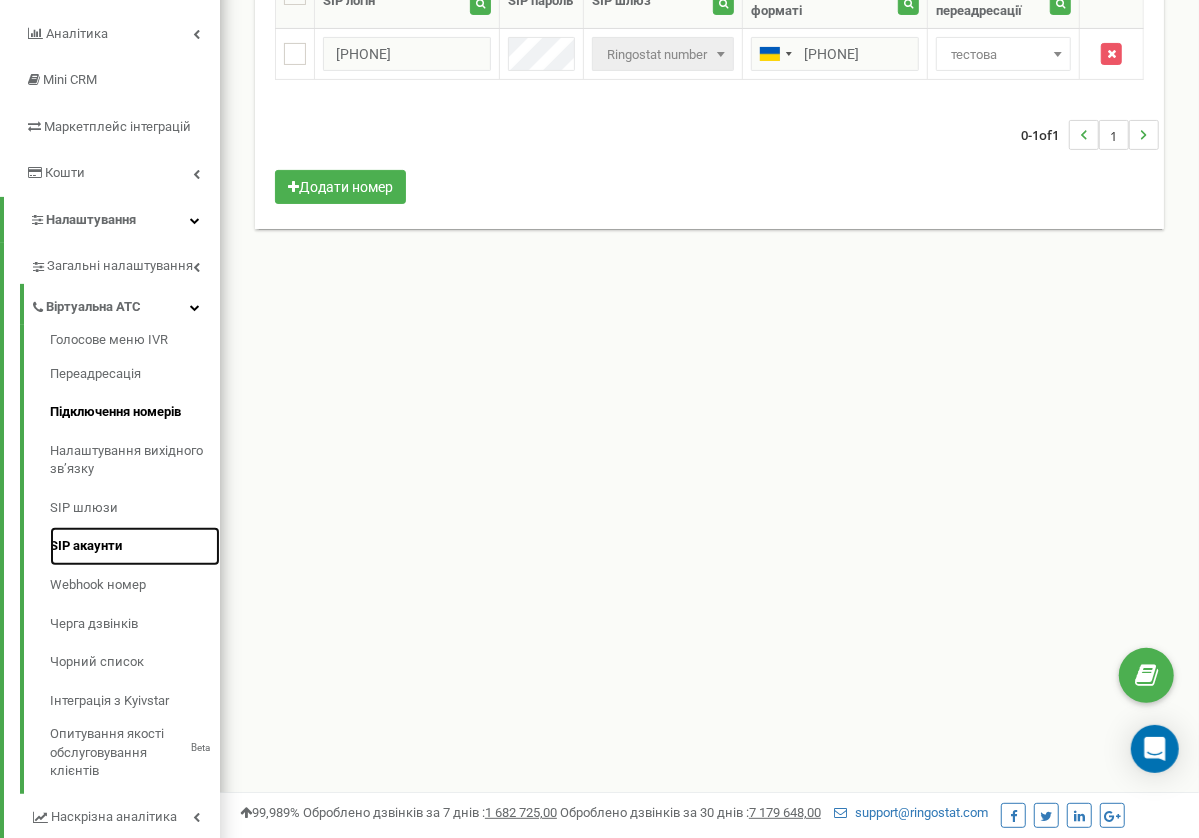 click on "SIP акаунти" at bounding box center (135, 546) 